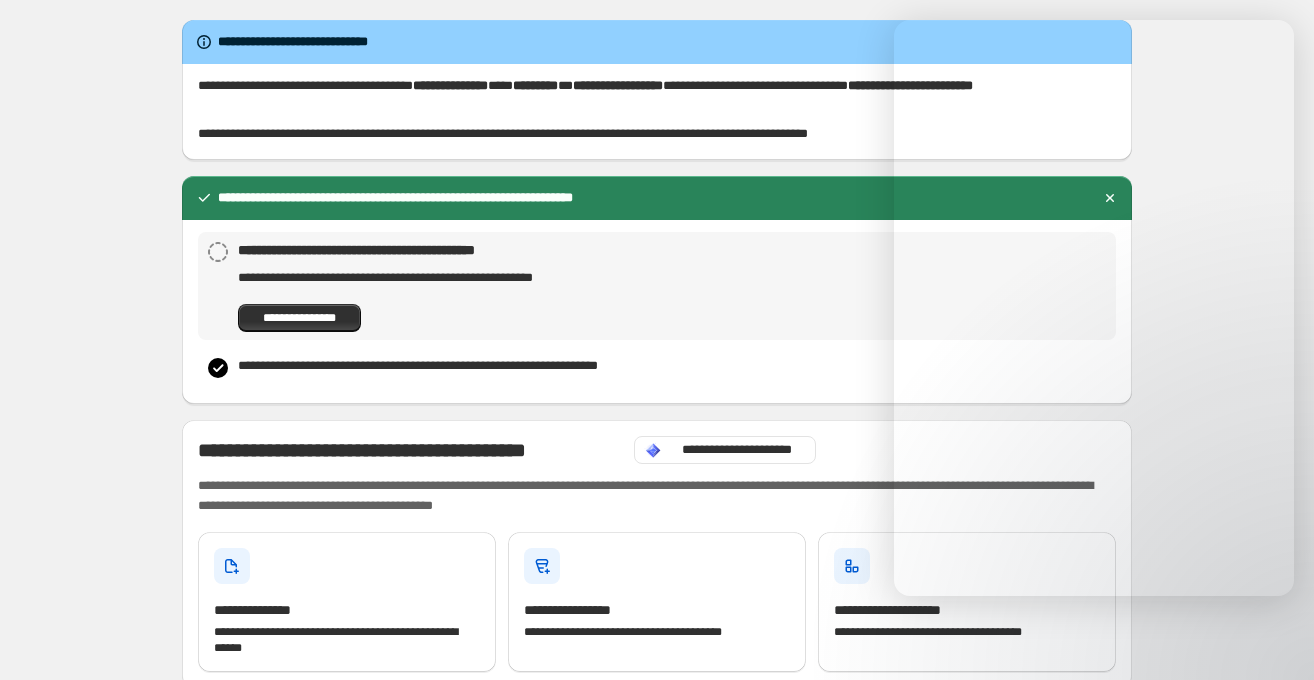 scroll, scrollTop: 30, scrollLeft: 0, axis: vertical 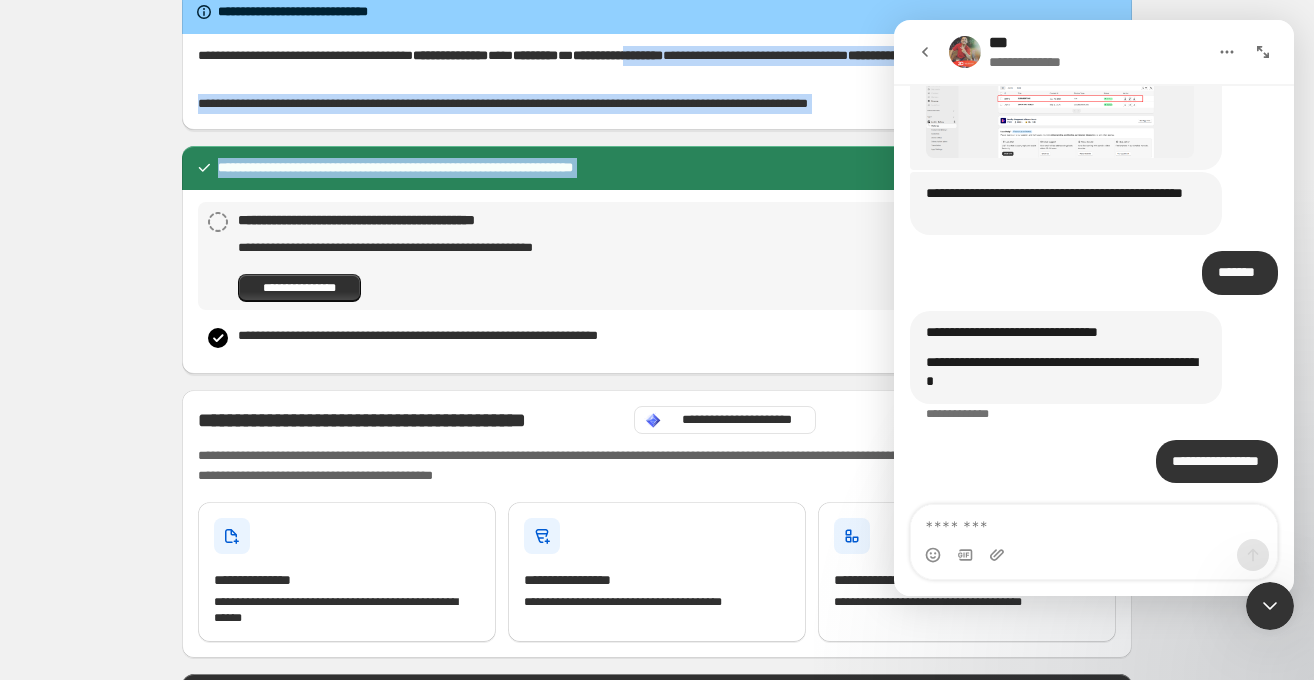 click at bounding box center [1094, 522] 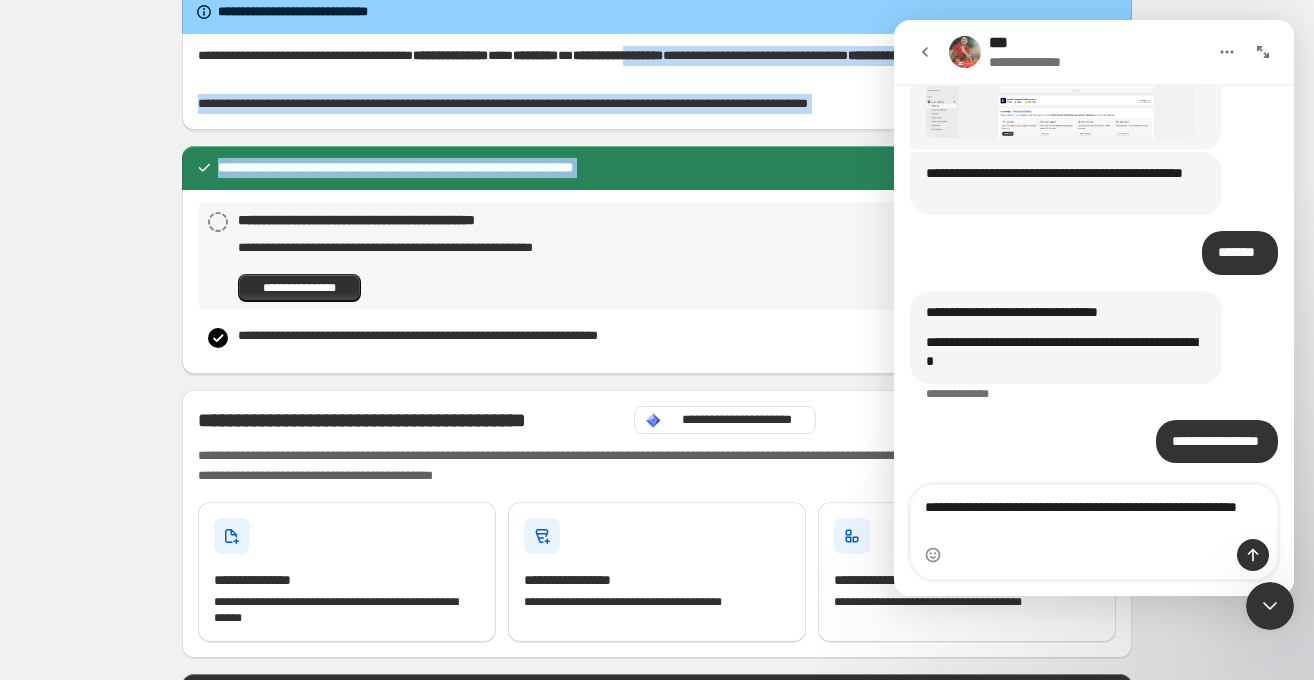 click on "**********" at bounding box center [1094, 512] 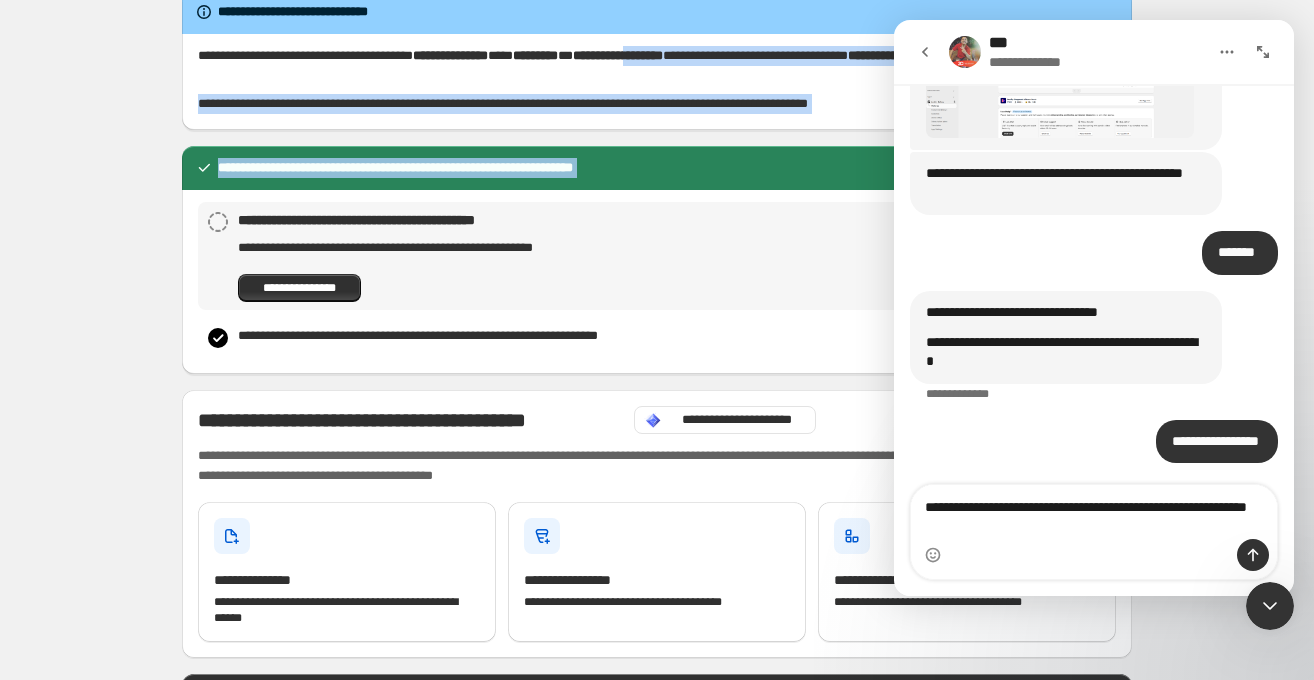 scroll, scrollTop: 16845, scrollLeft: 0, axis: vertical 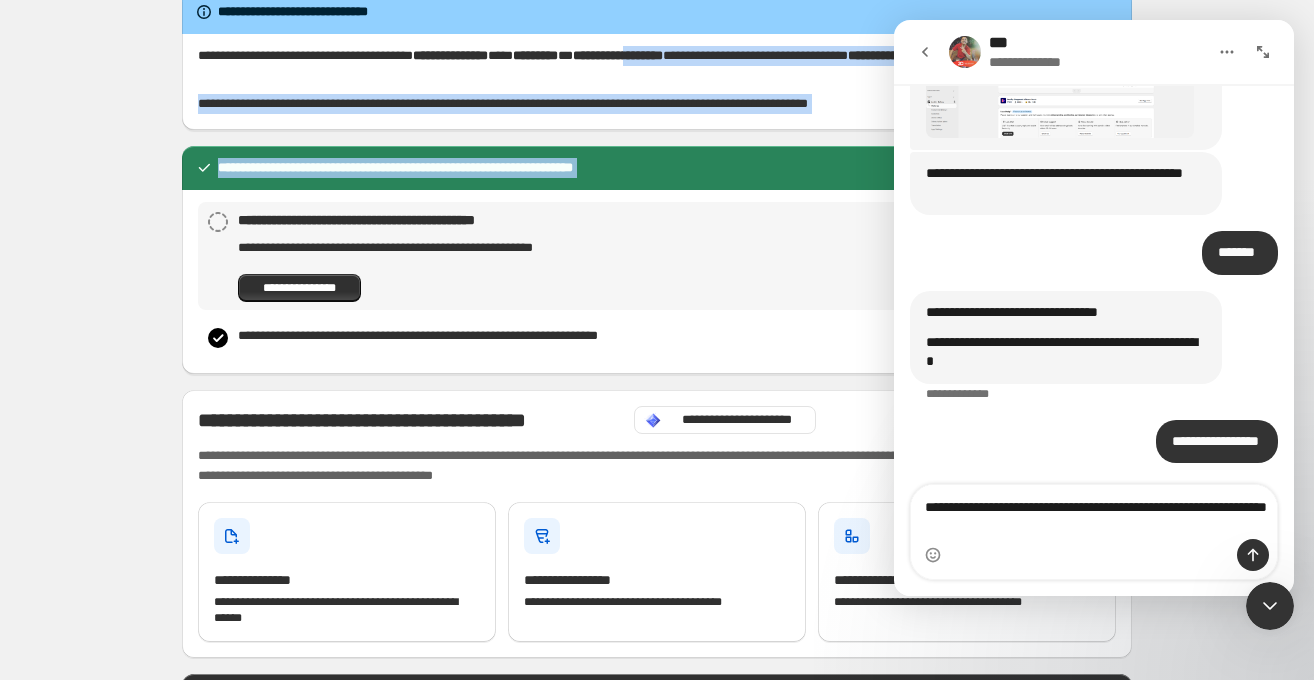 click on "**********" at bounding box center (1094, 512) 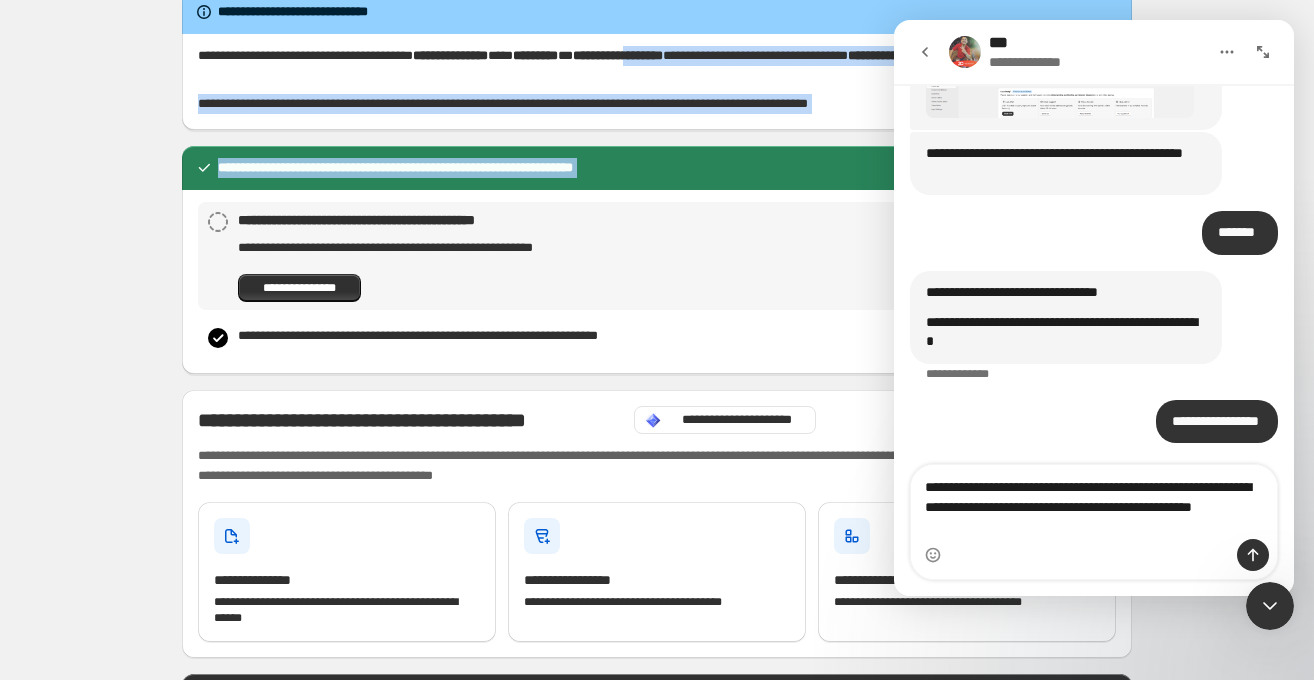 type on "**********" 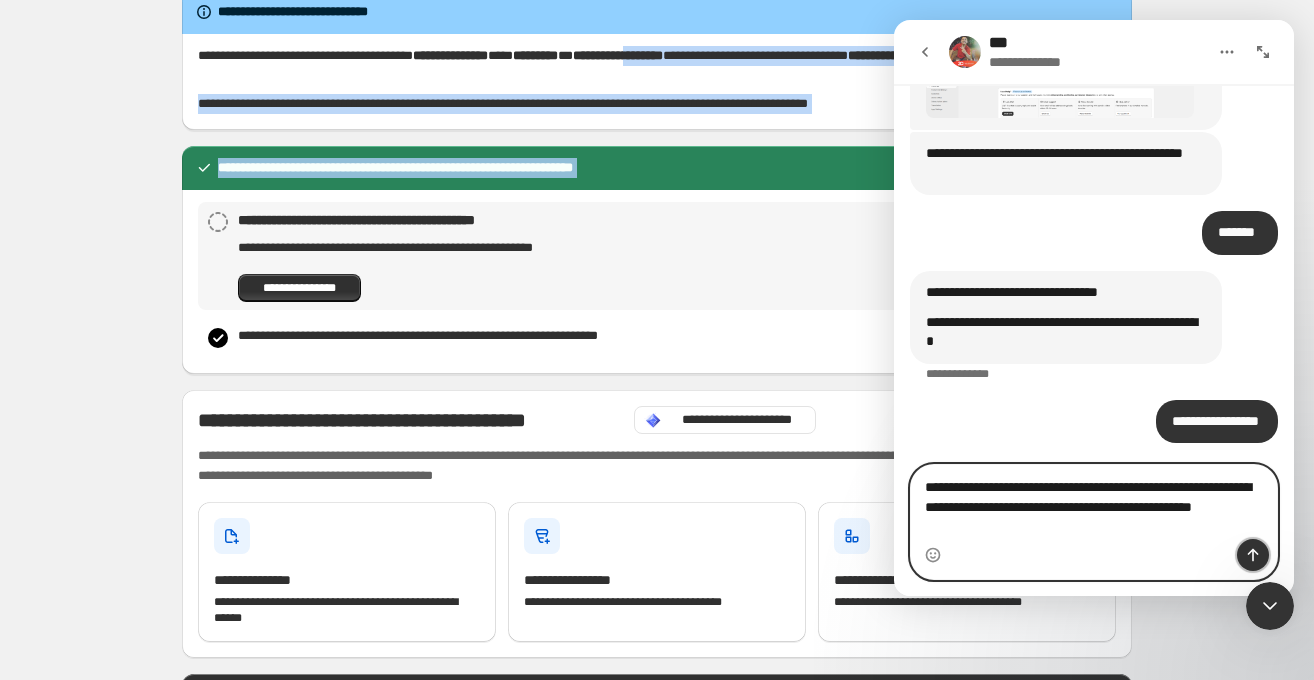 click 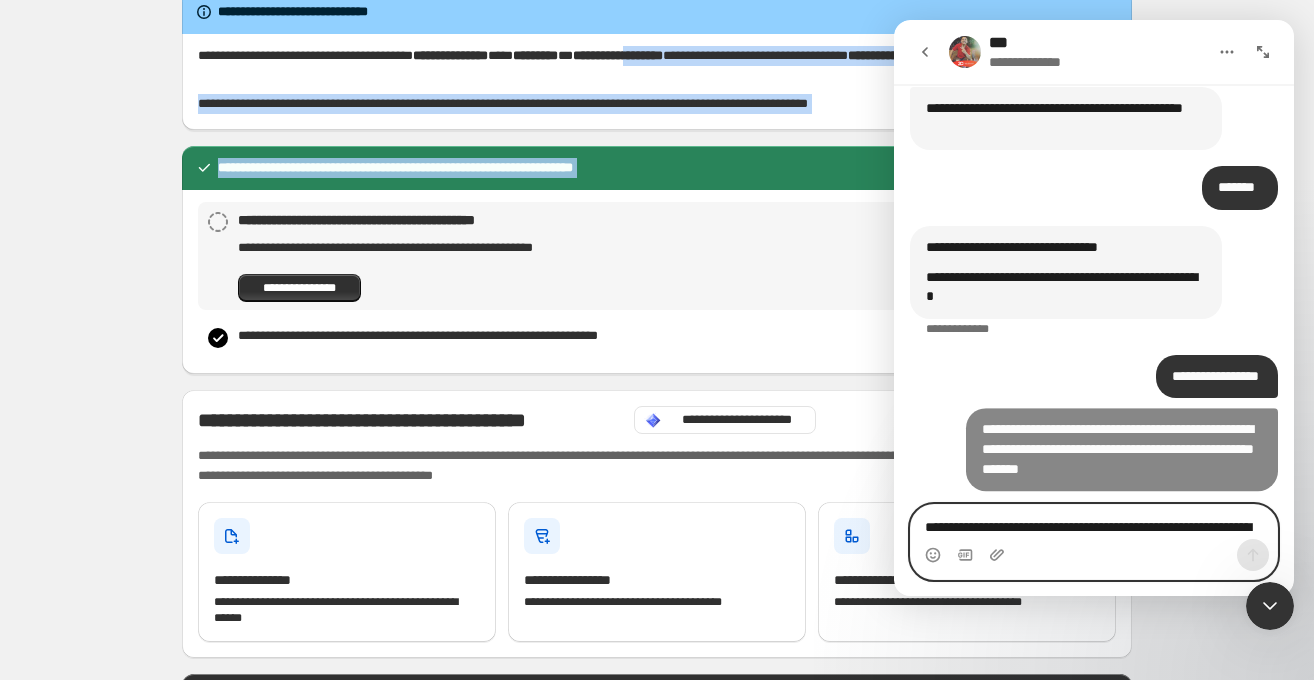 scroll, scrollTop: 16910, scrollLeft: 0, axis: vertical 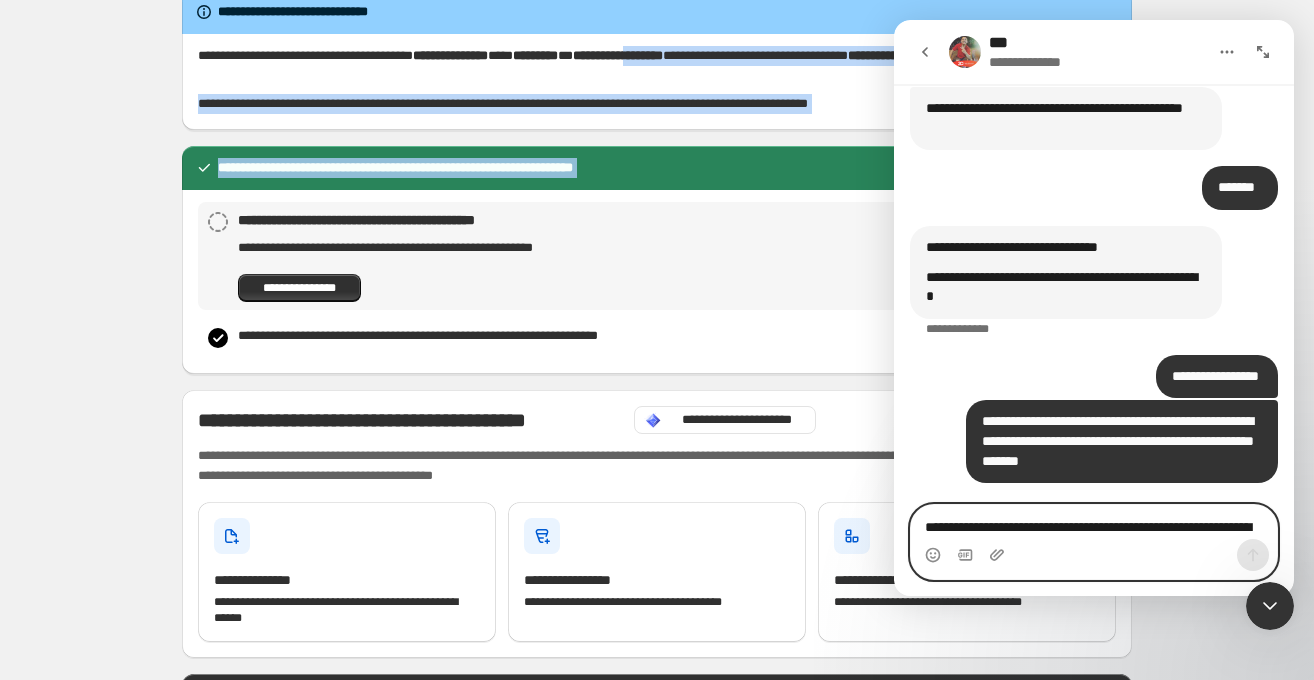 click on "**********" at bounding box center (1094, 522) 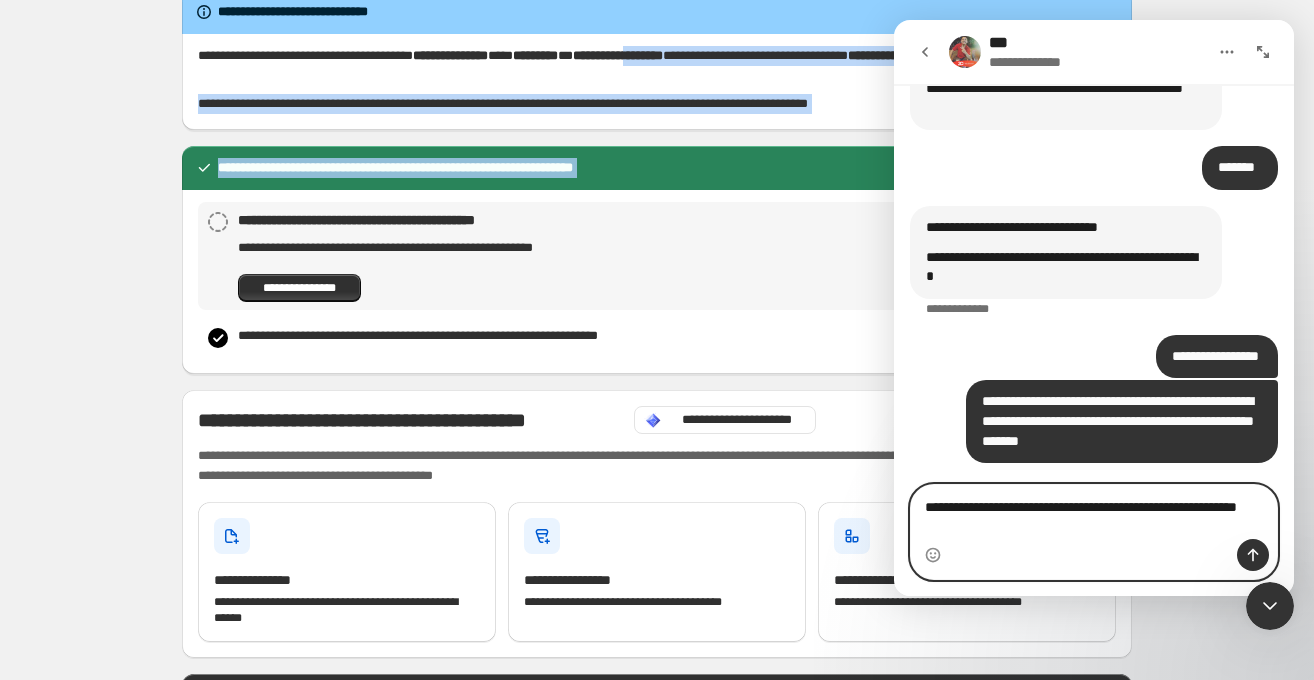 scroll, scrollTop: 16930, scrollLeft: 0, axis: vertical 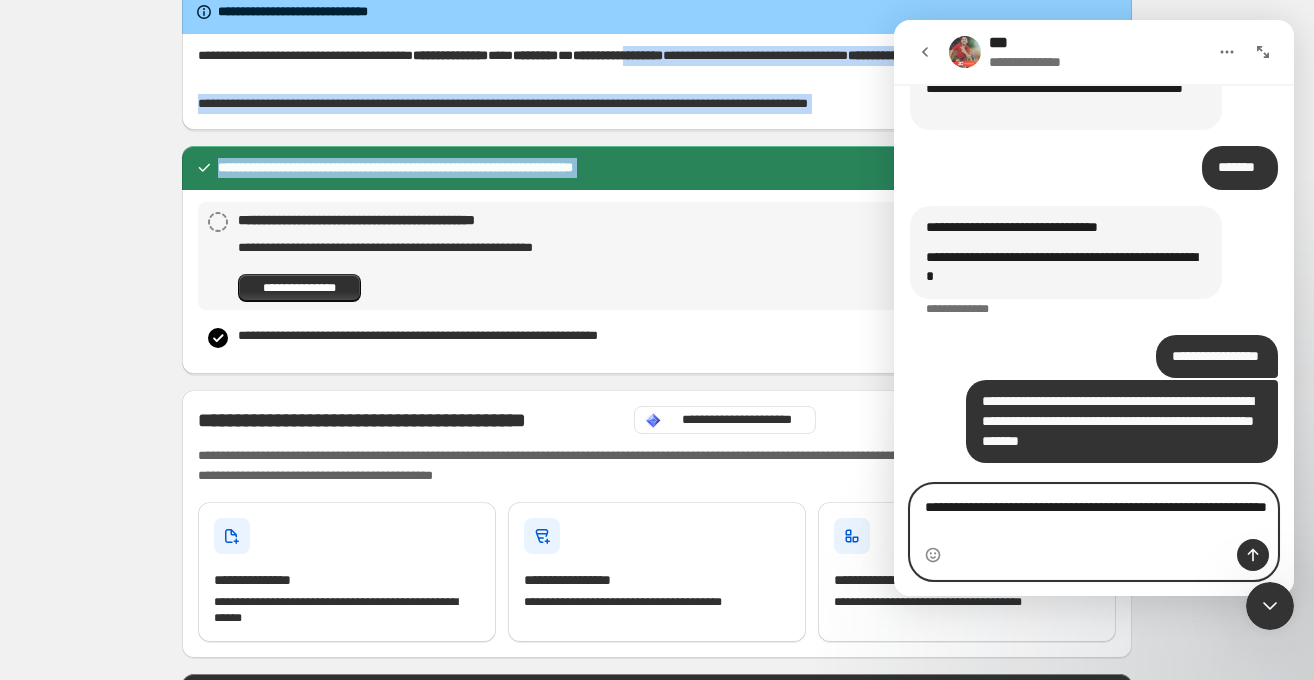type on "**********" 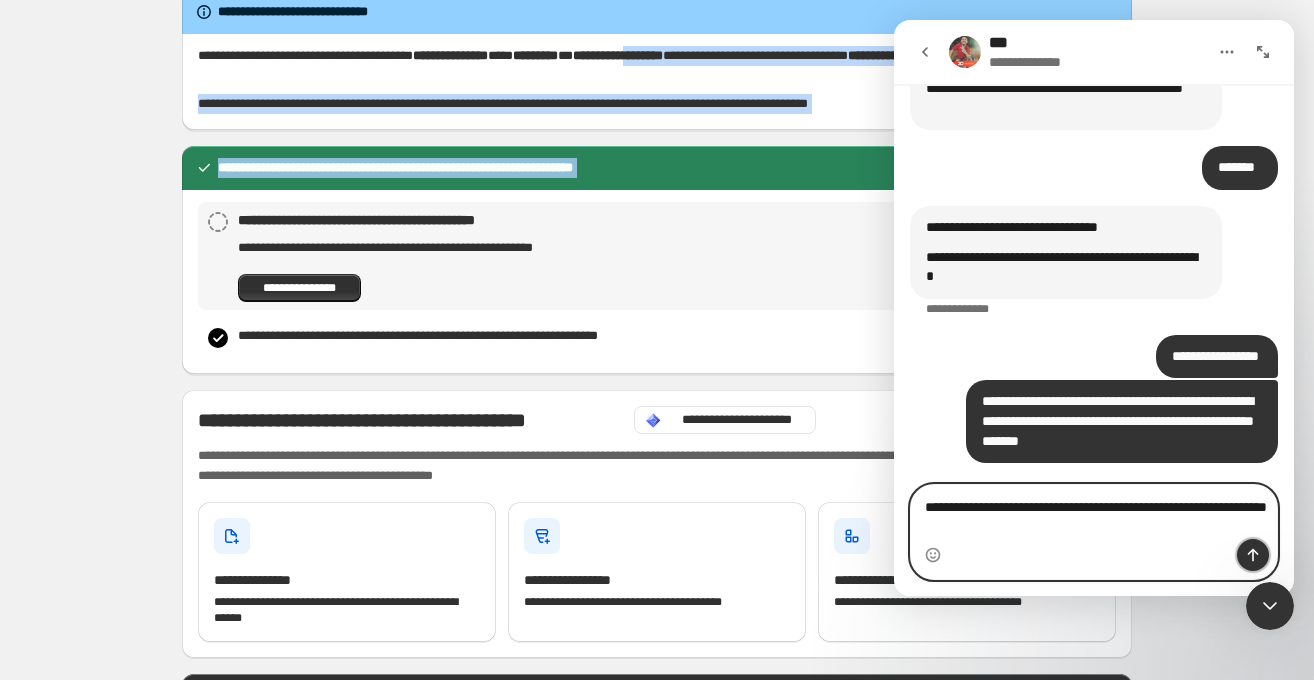 click at bounding box center (1253, 555) 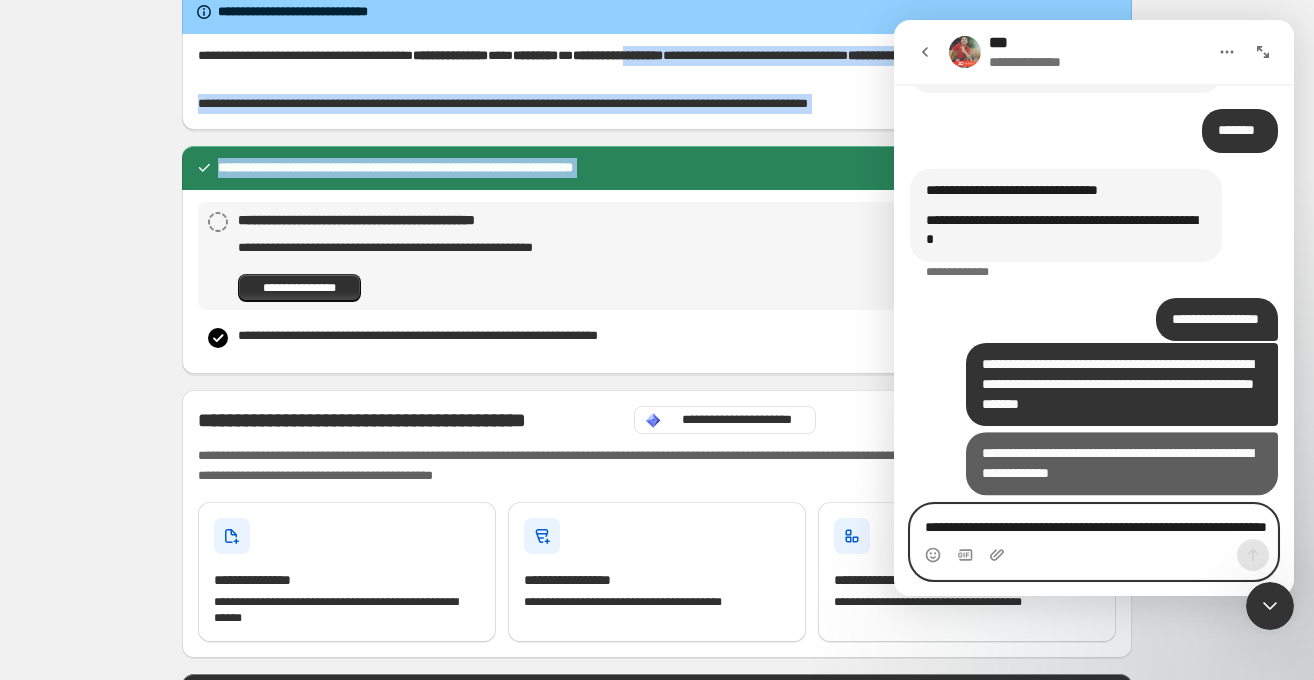 scroll, scrollTop: 16975, scrollLeft: 0, axis: vertical 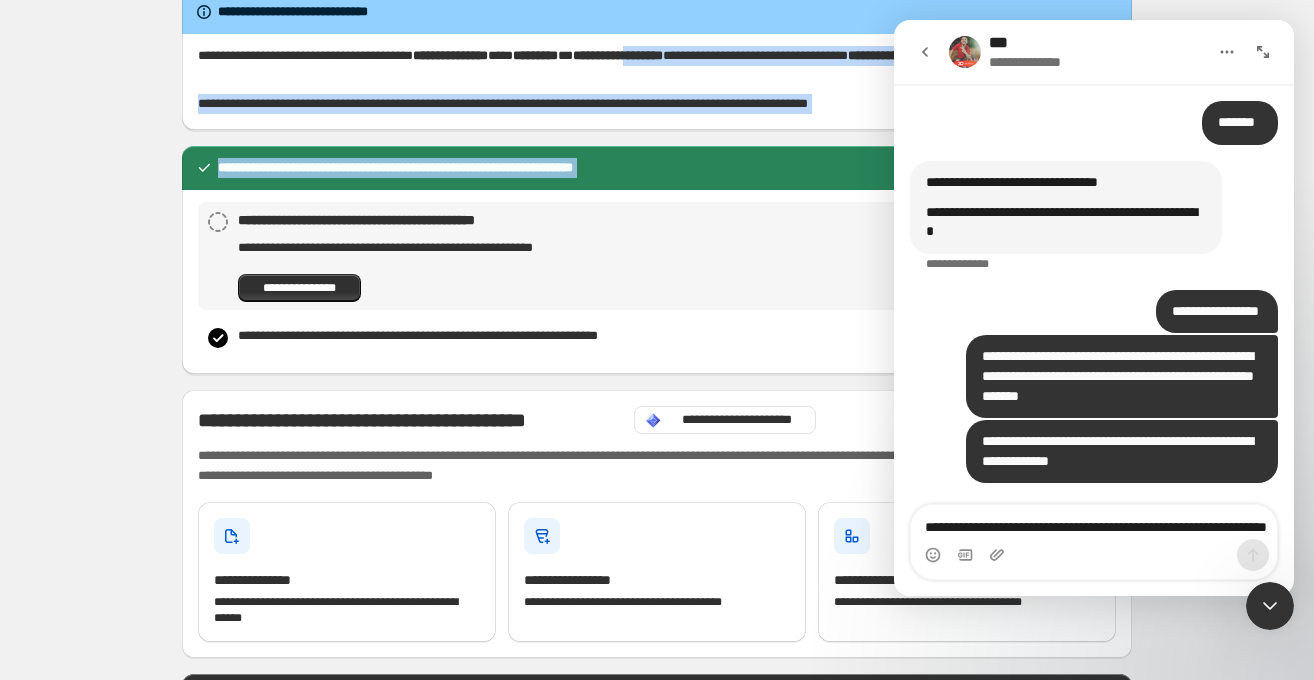 click on "**********" at bounding box center (1039, 62) 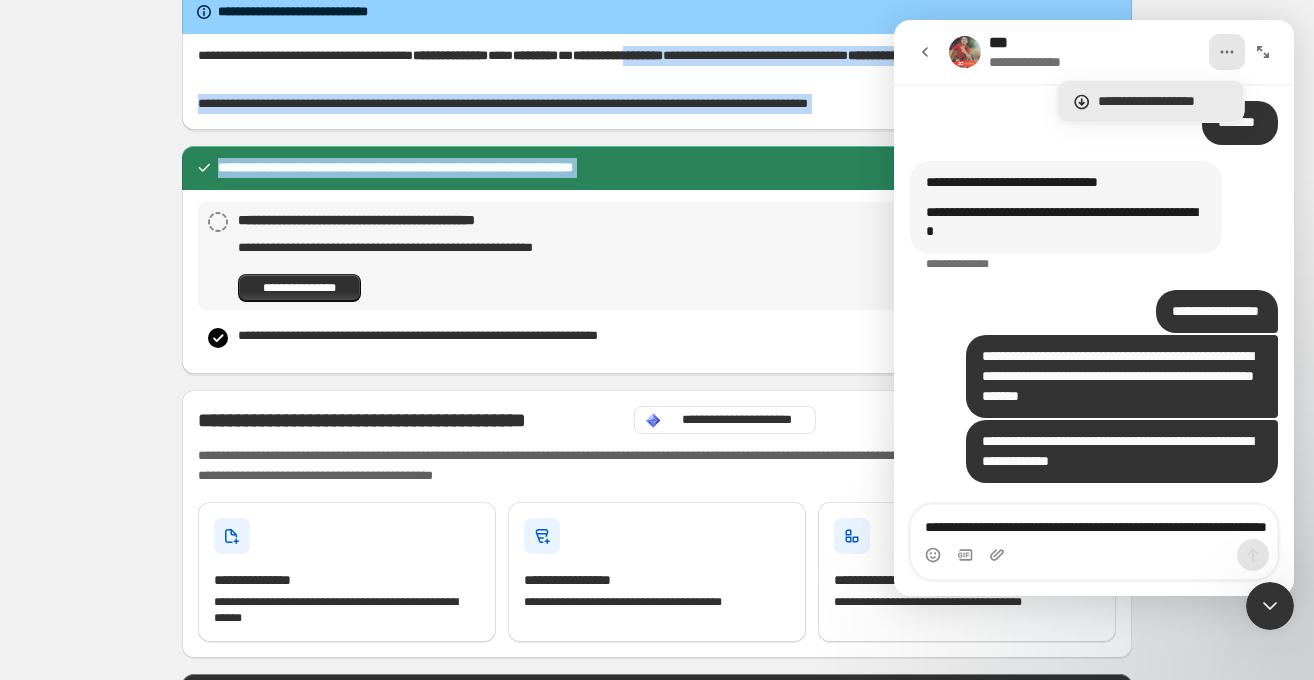click on "**********" at bounding box center (1163, 101) 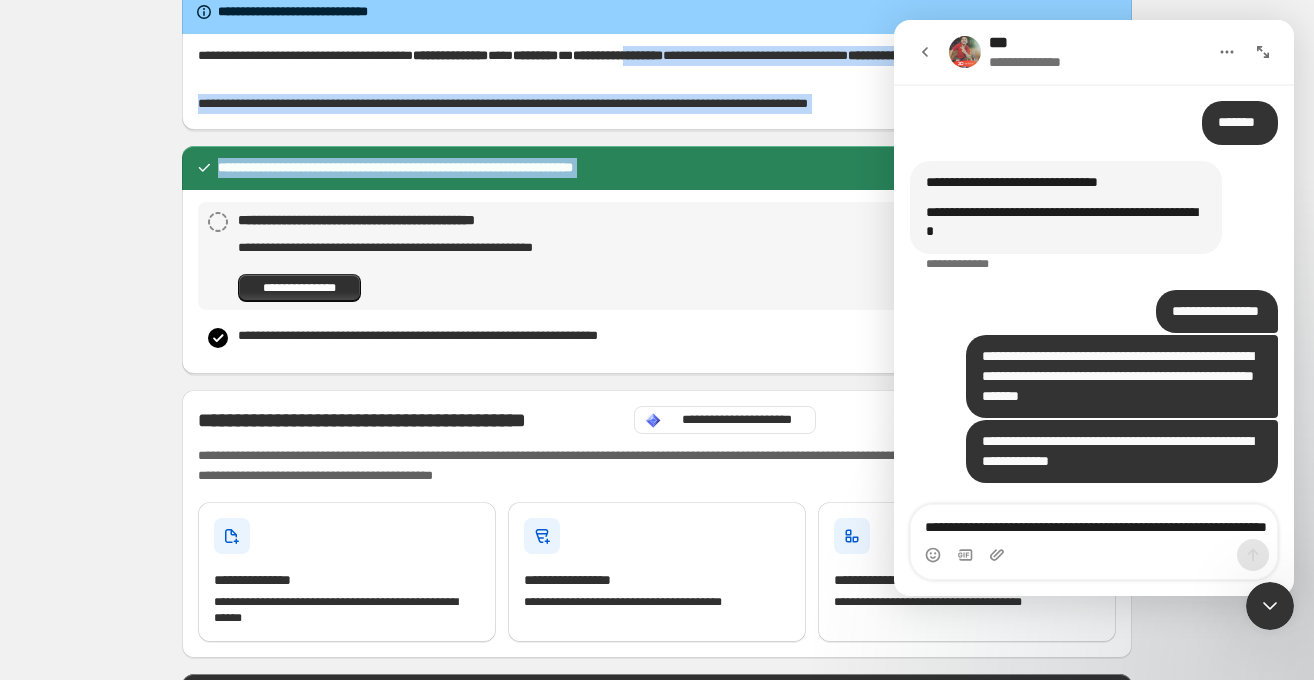 click on "**********" at bounding box center [1078, 52] 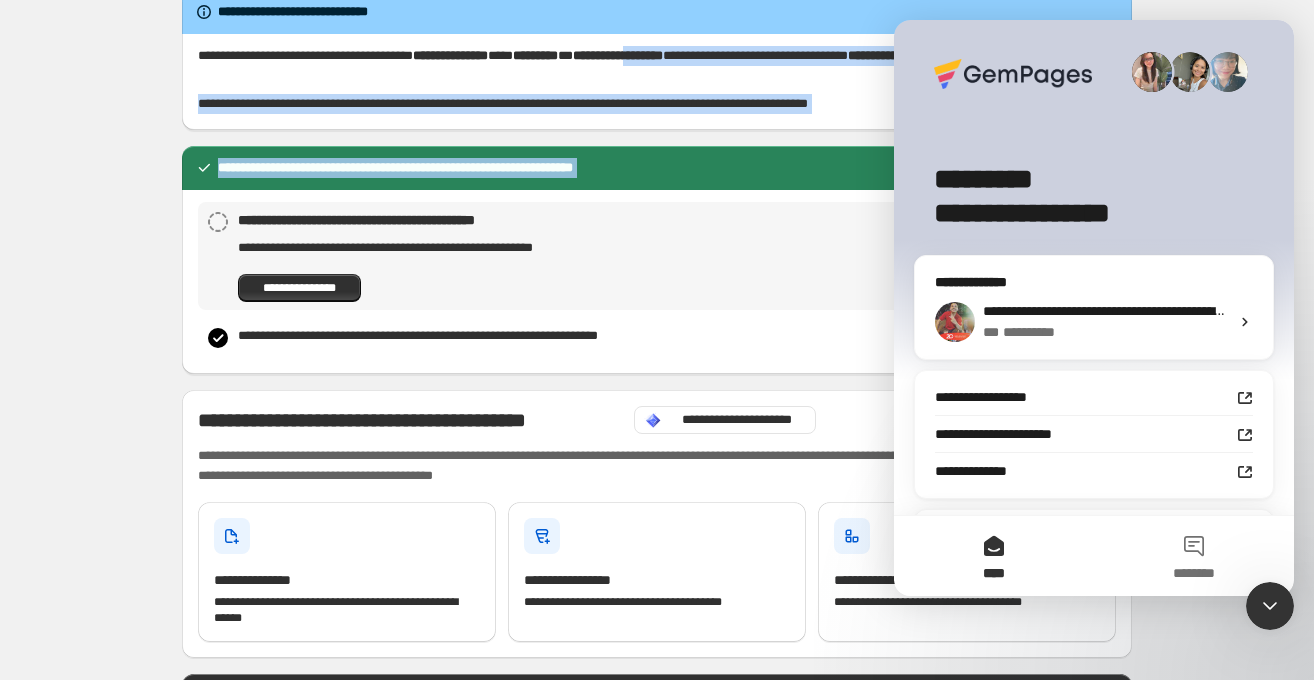 scroll, scrollTop: 0, scrollLeft: 0, axis: both 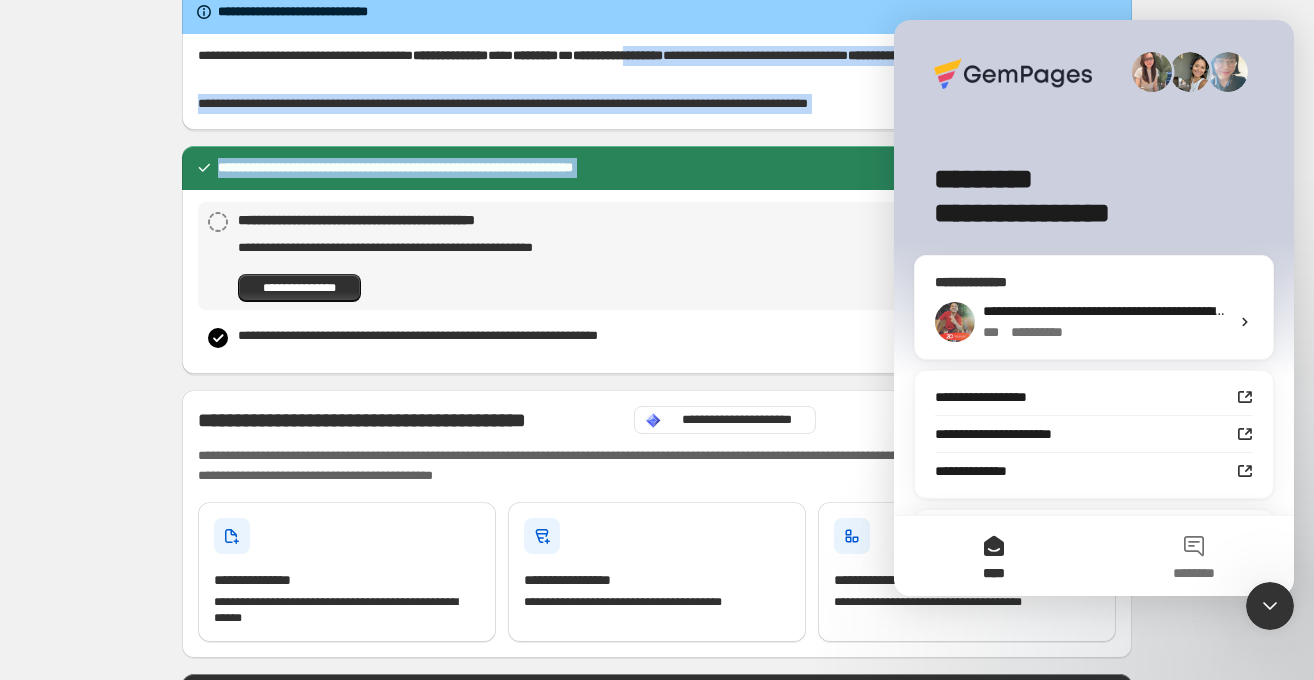 click on "**********" at bounding box center [1154, 311] 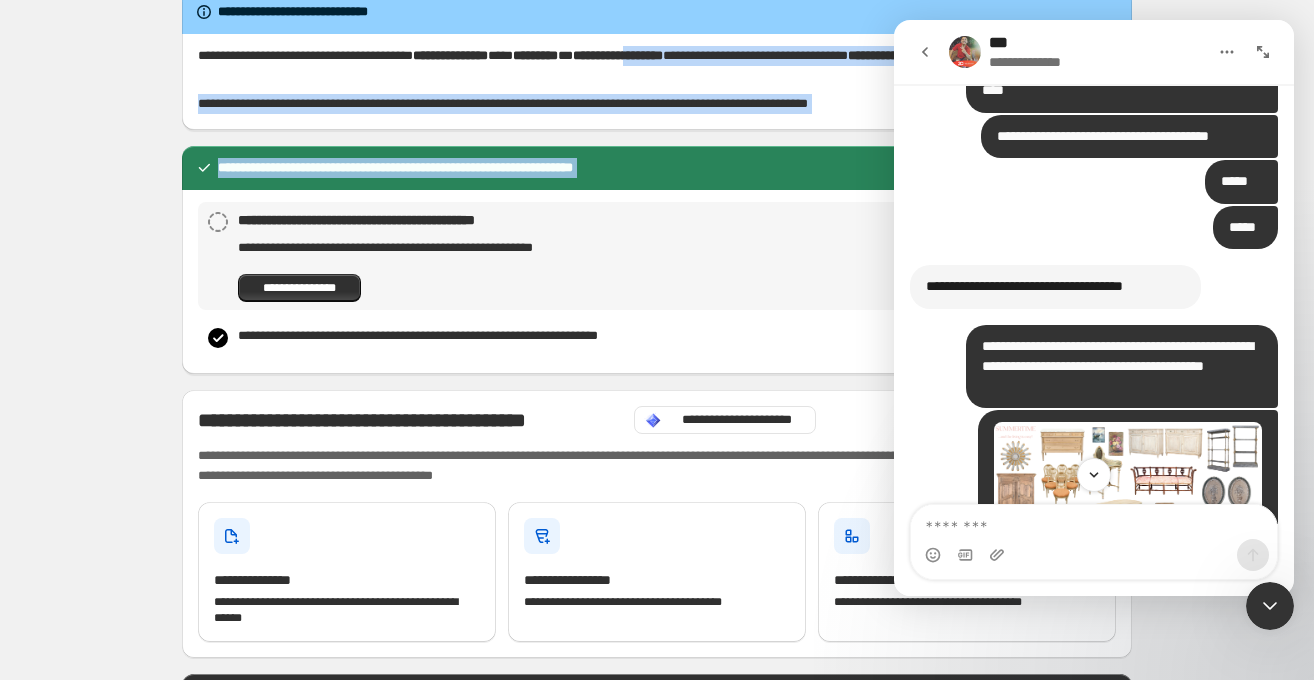 scroll, scrollTop: 13086, scrollLeft: 0, axis: vertical 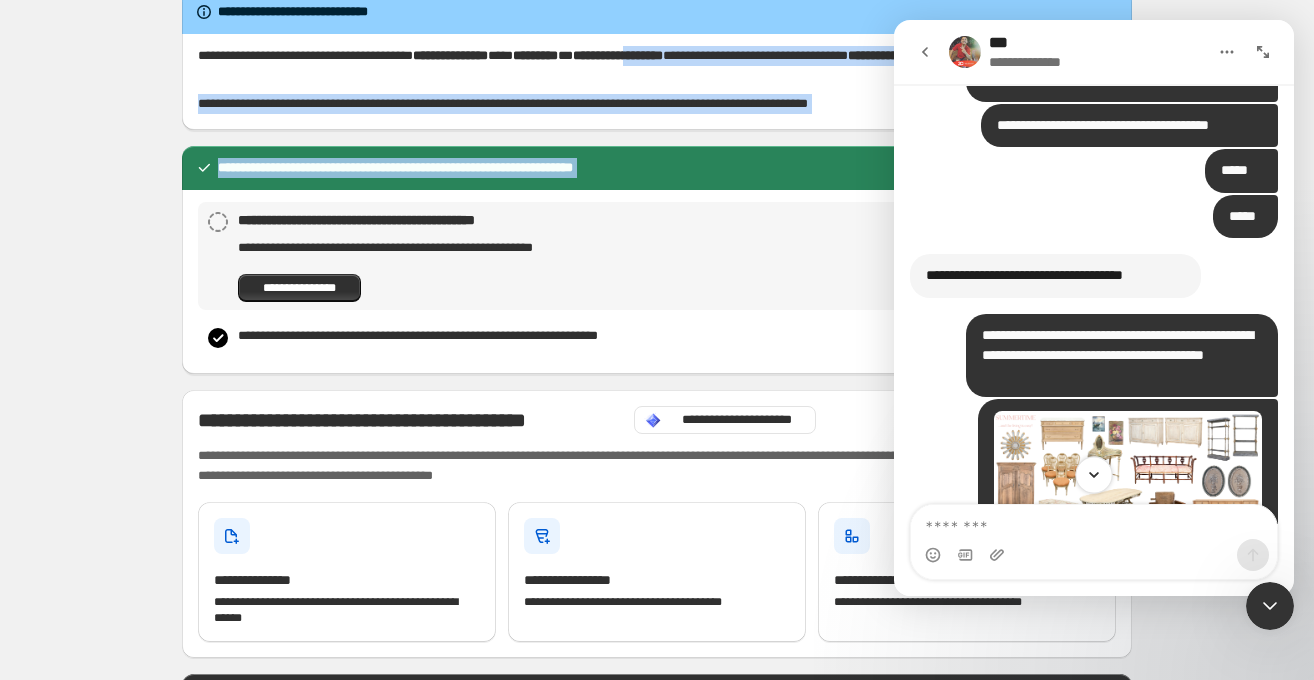 click 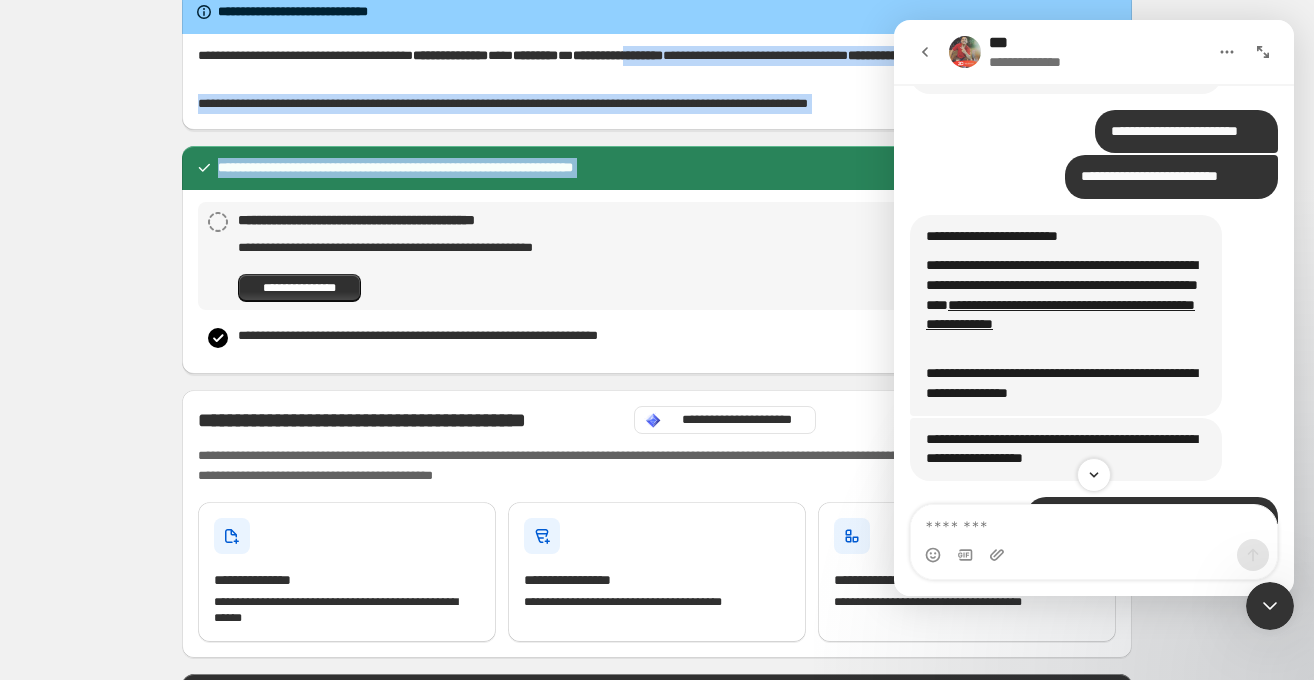scroll, scrollTop: 15775, scrollLeft: 0, axis: vertical 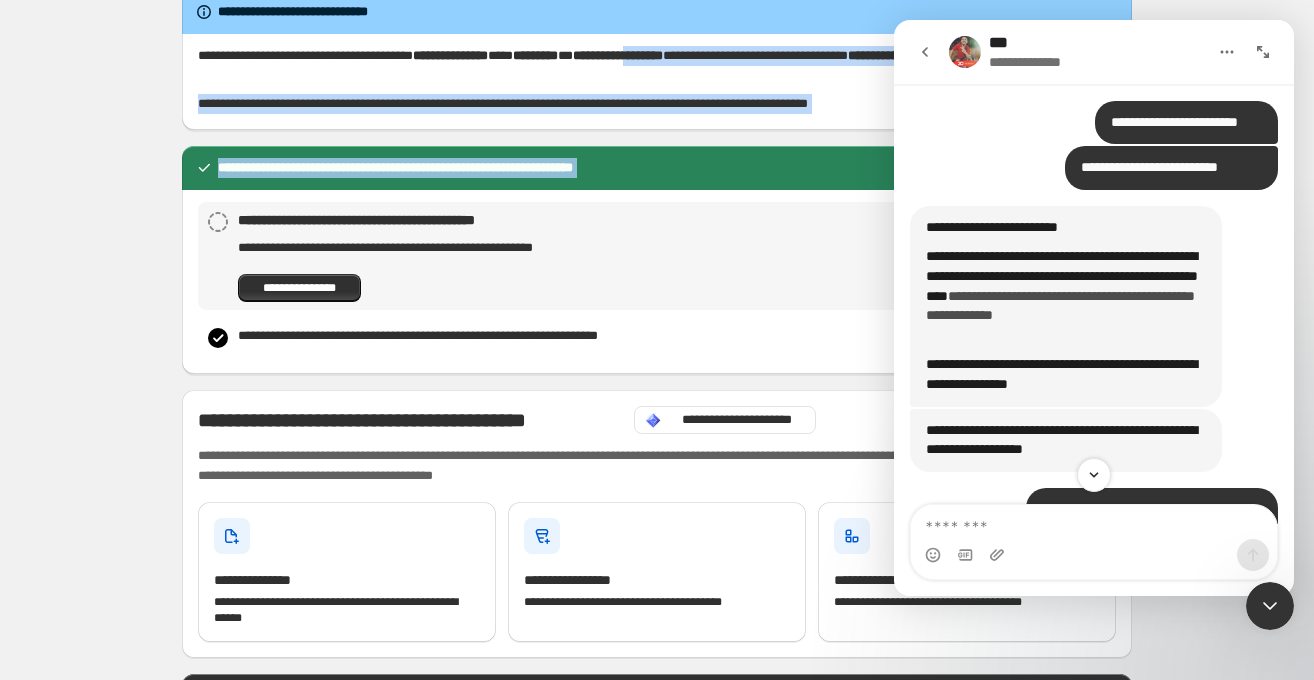 click on "**********" at bounding box center (1060, 306) 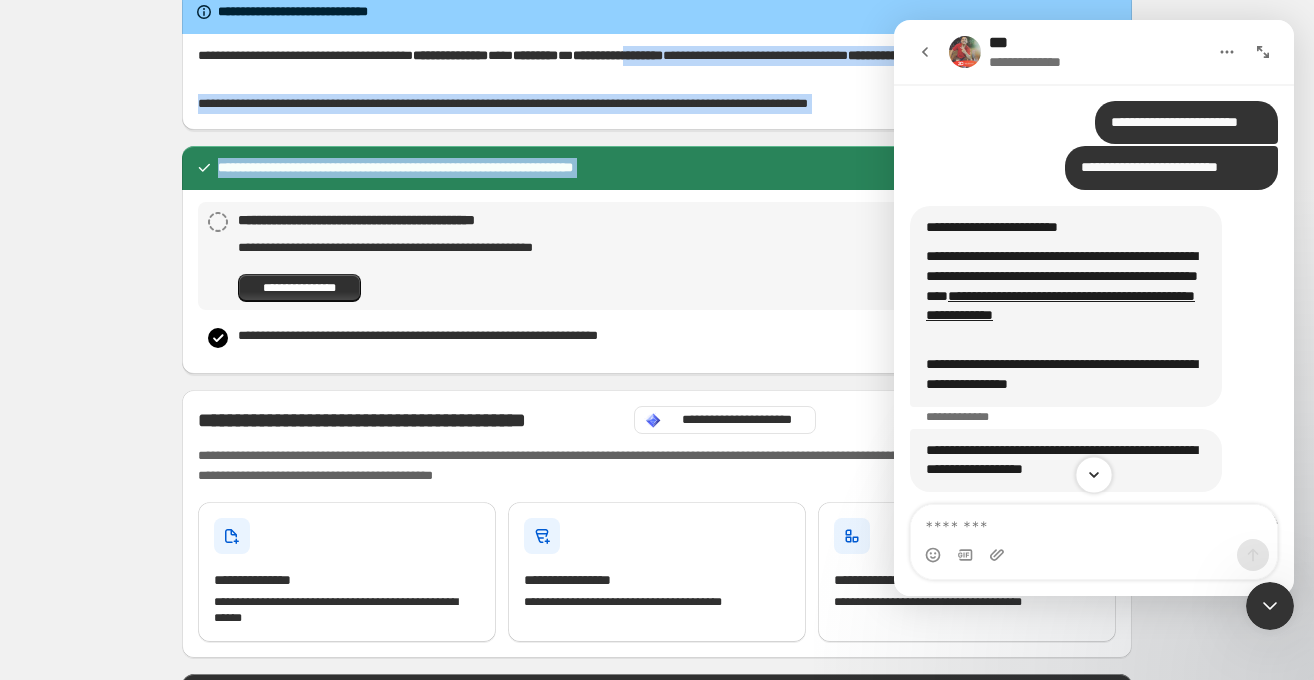 click 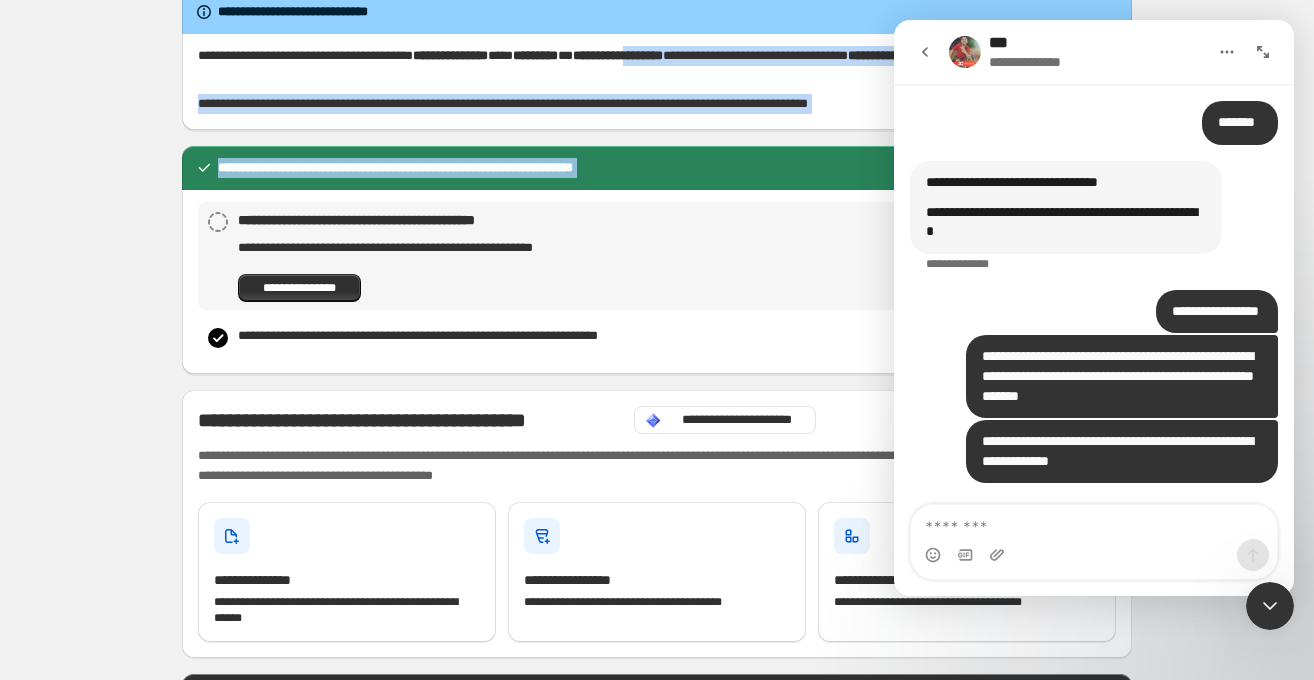 scroll, scrollTop: 16975, scrollLeft: 0, axis: vertical 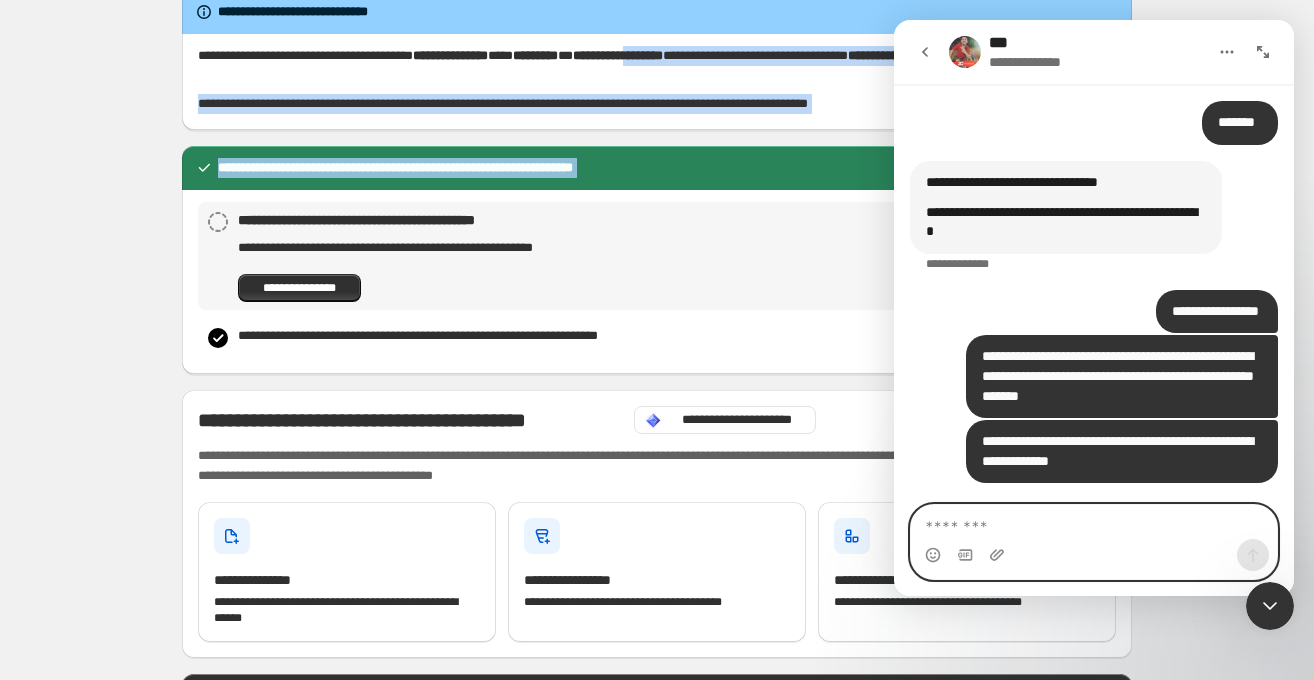 click at bounding box center [1094, 522] 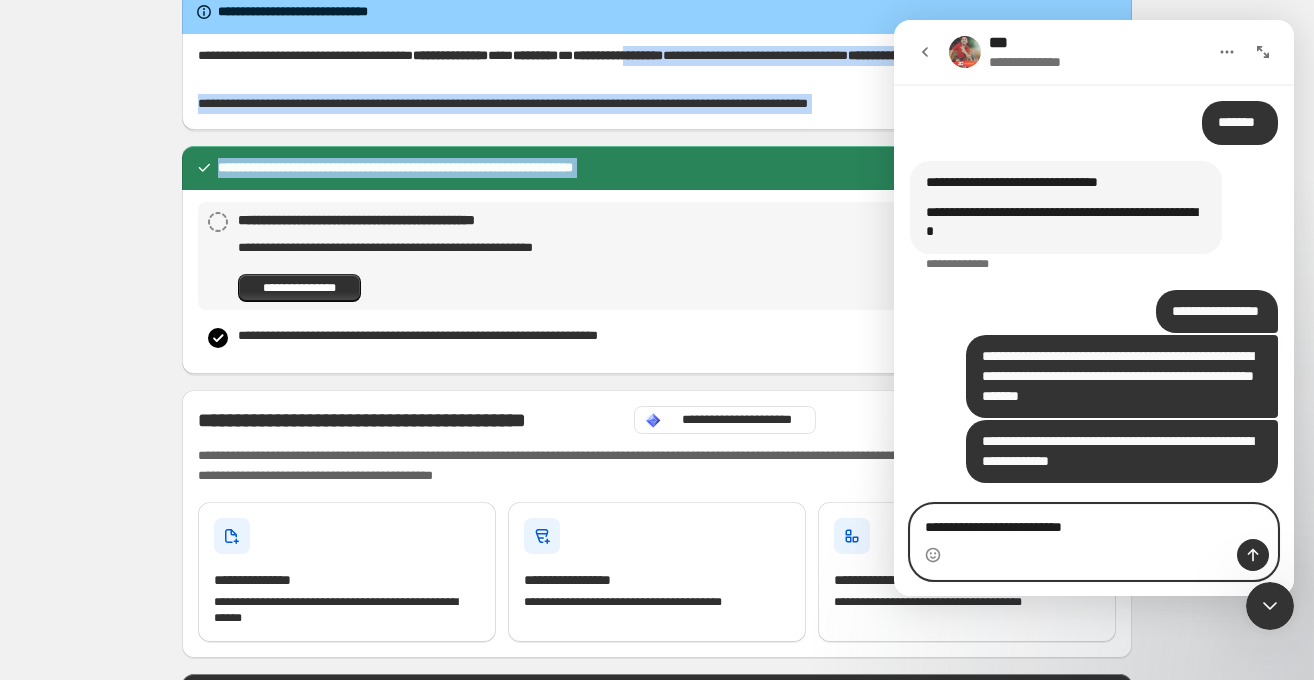 type on "**********" 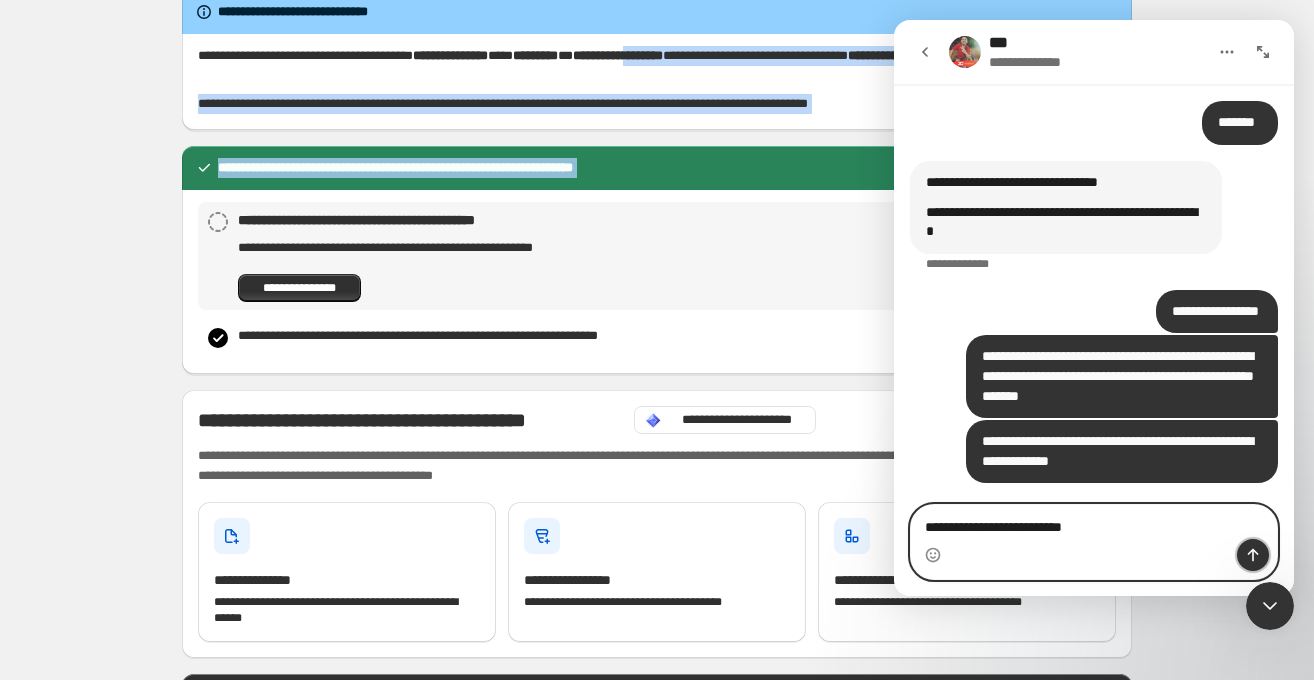 click 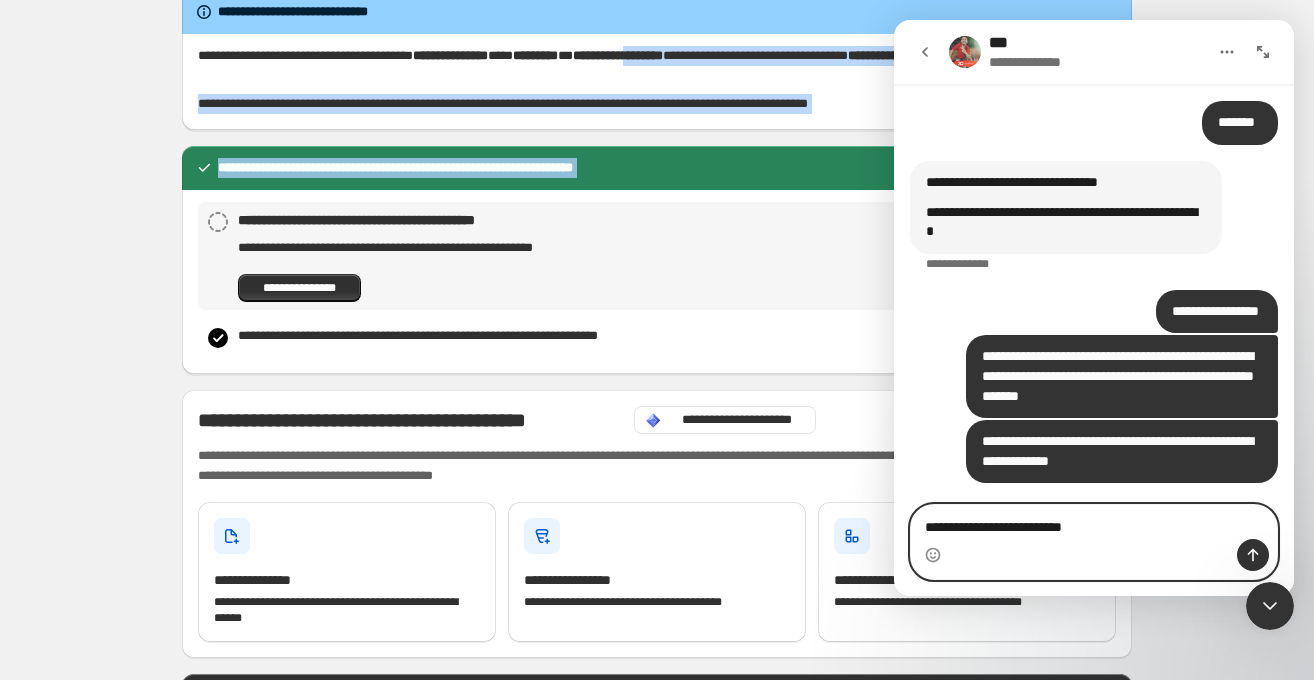 type 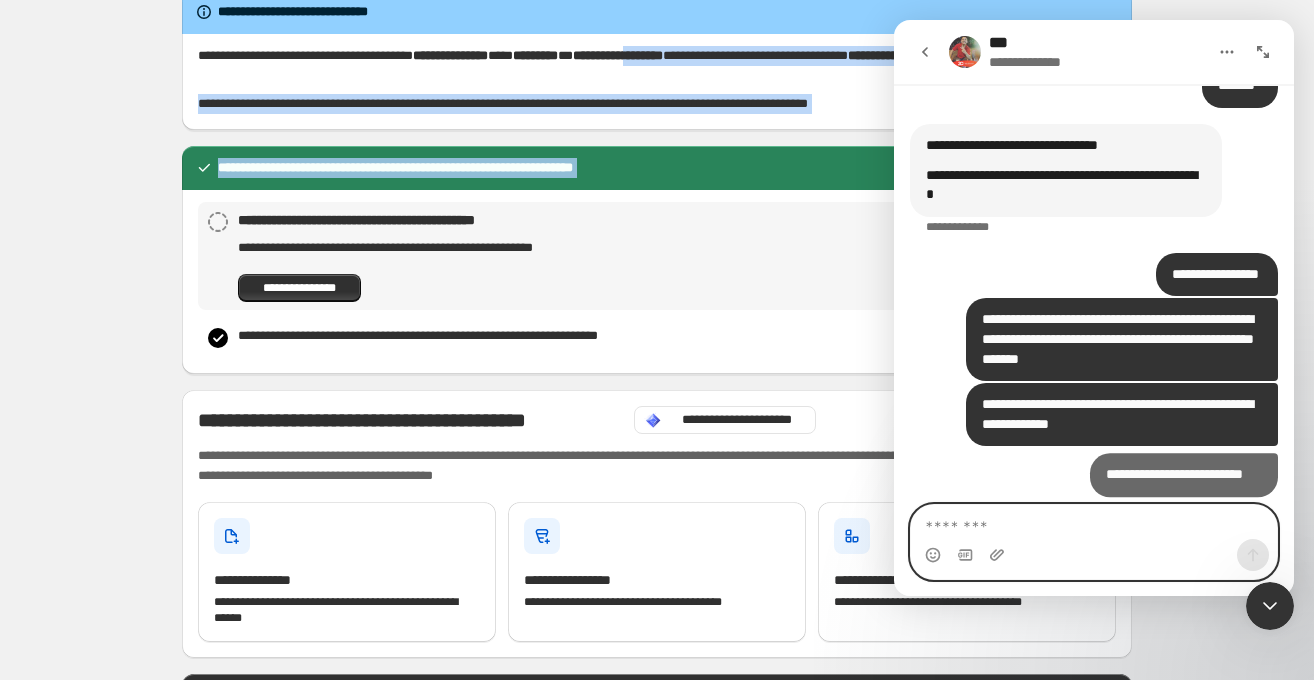 scroll, scrollTop: 17020, scrollLeft: 0, axis: vertical 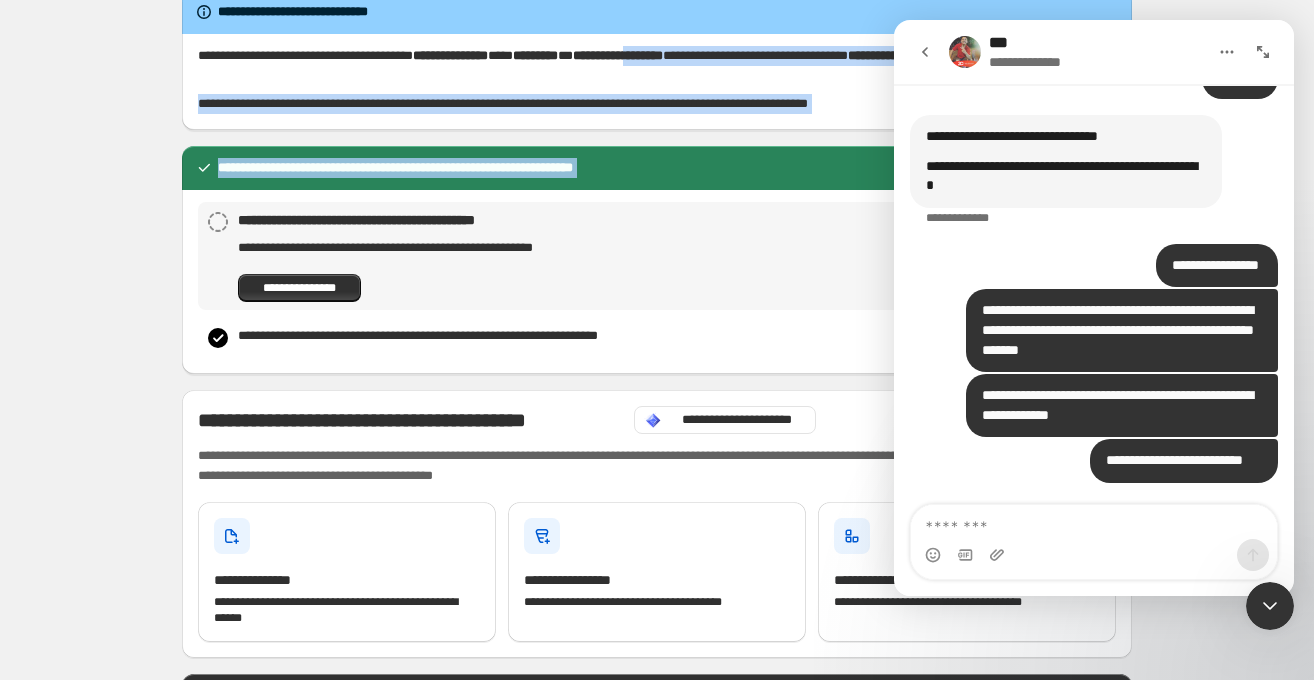 click 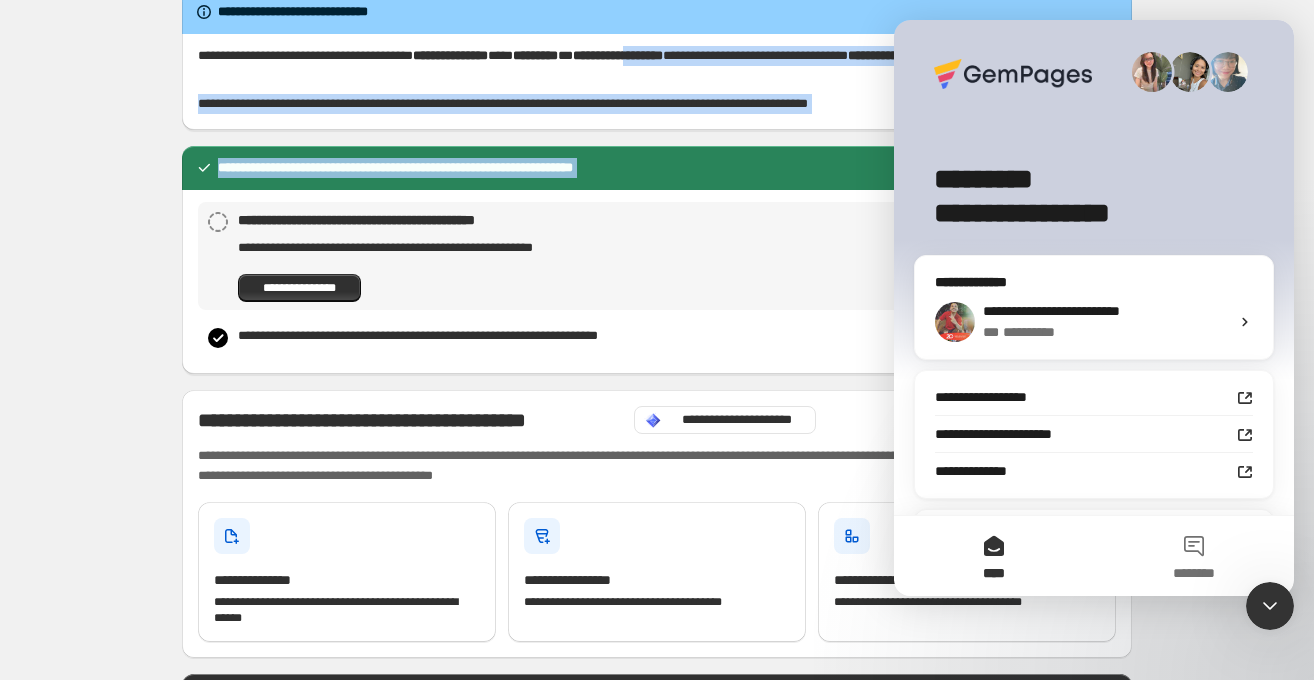 scroll, scrollTop: 0, scrollLeft: 0, axis: both 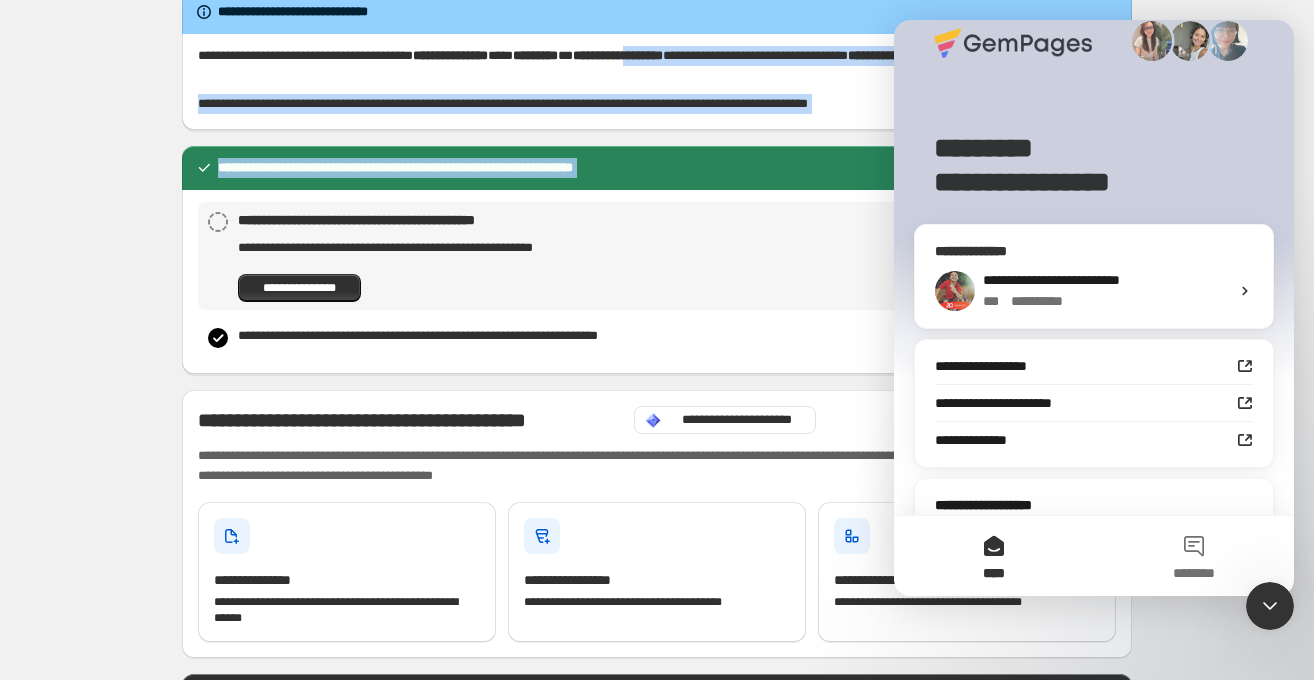 click on "**********" at bounding box center (1051, 280) 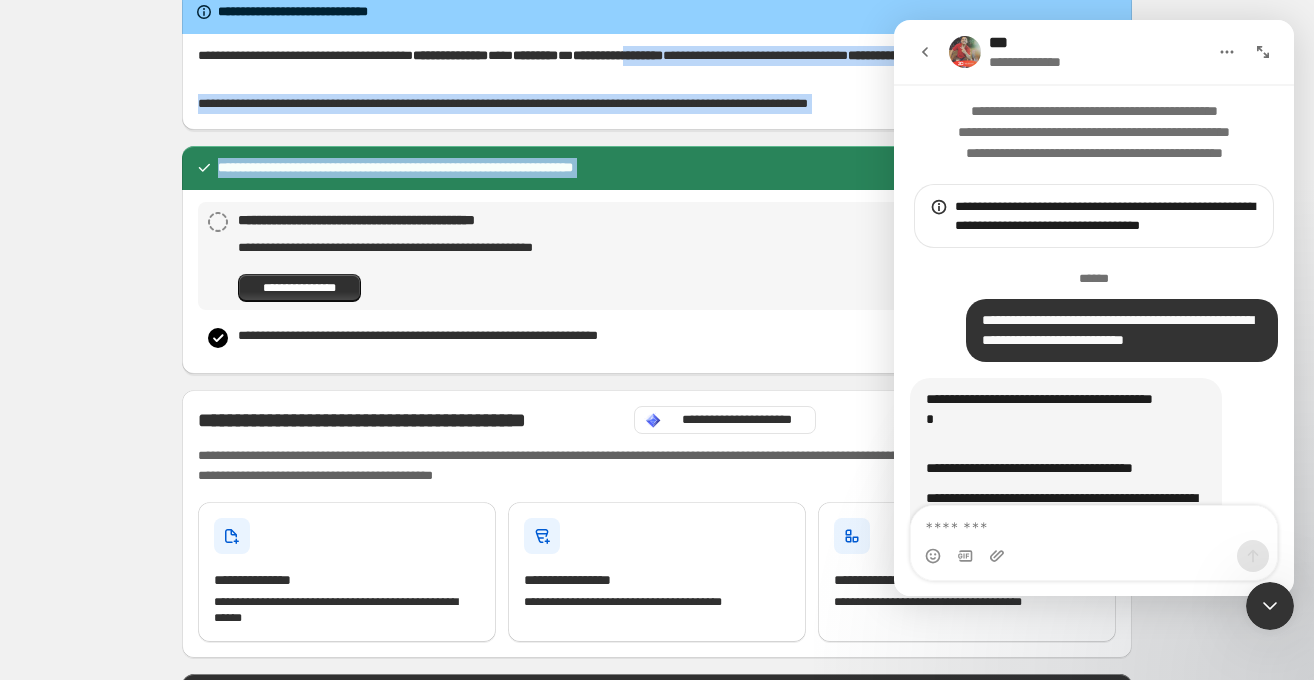 scroll, scrollTop: 0, scrollLeft: 0, axis: both 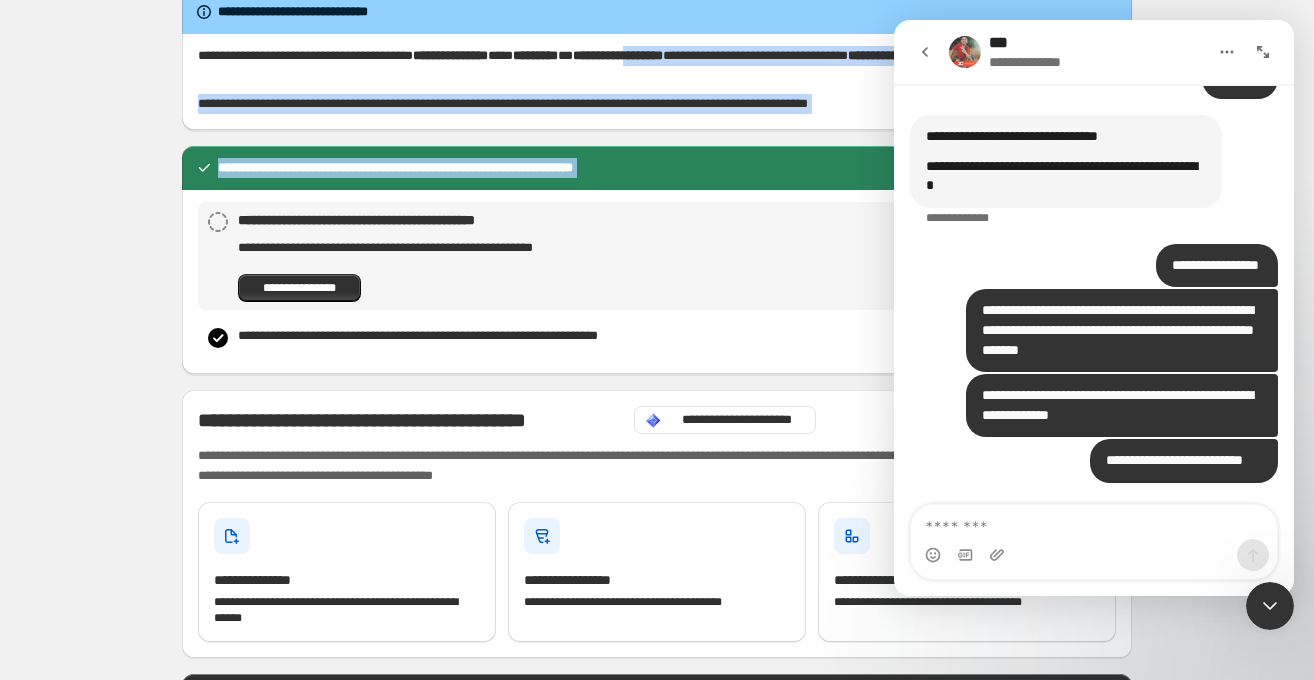 click 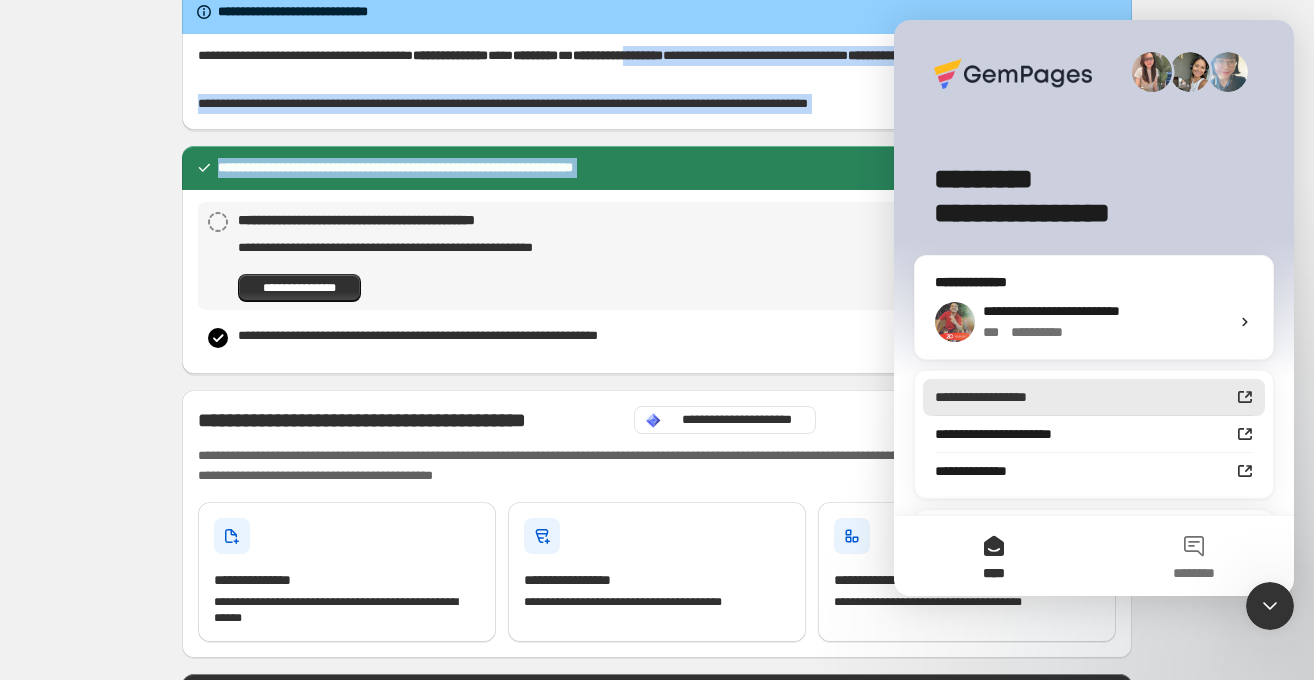 click on "**********" at bounding box center (1094, 397) 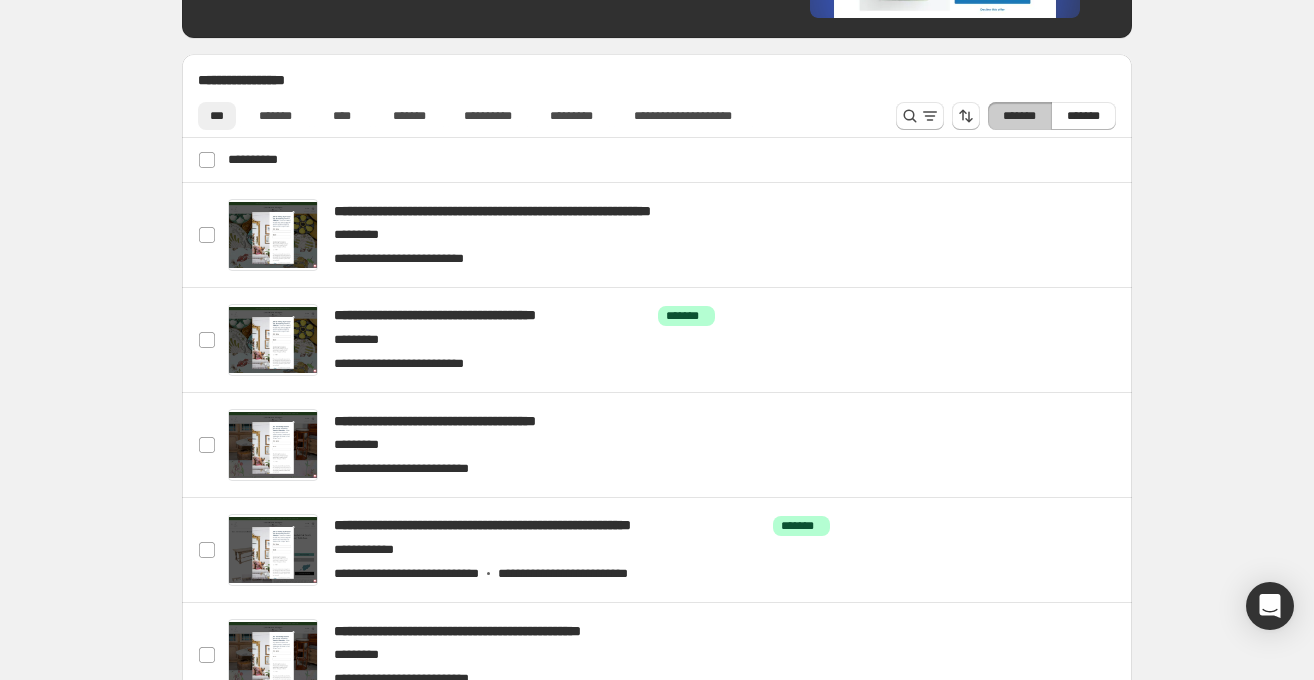 scroll, scrollTop: 941, scrollLeft: 0, axis: vertical 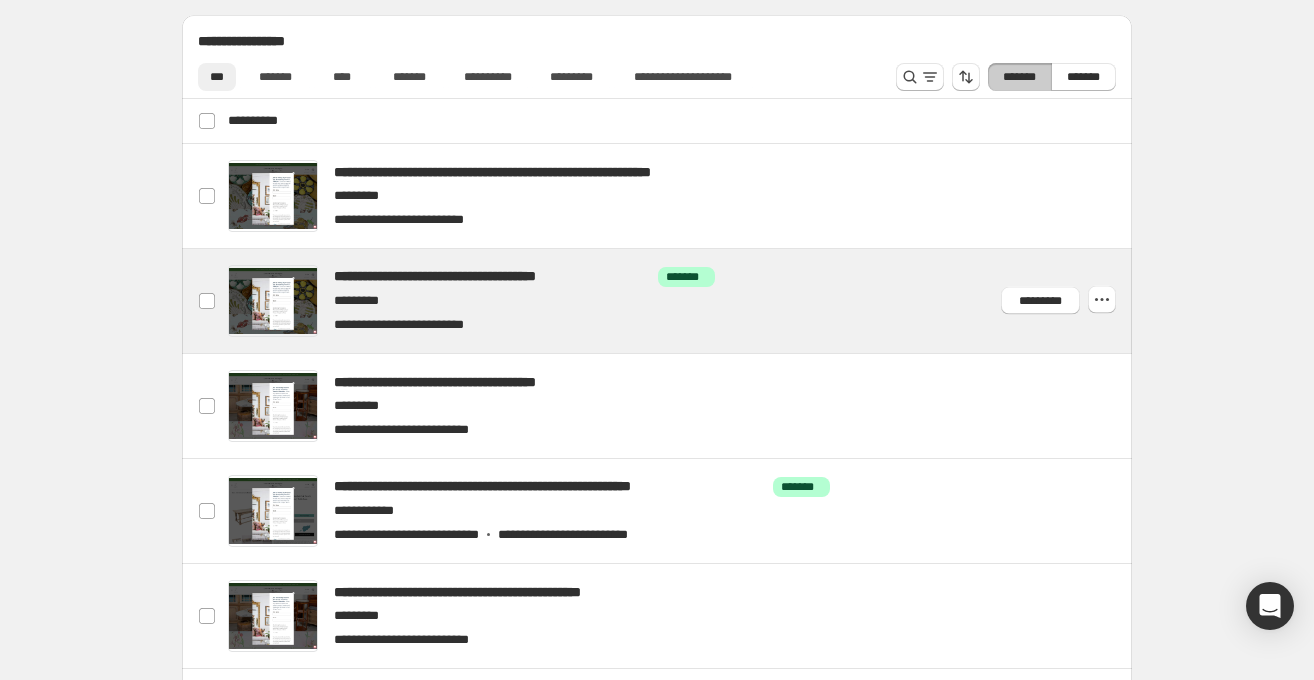 click at bounding box center (681, 301) 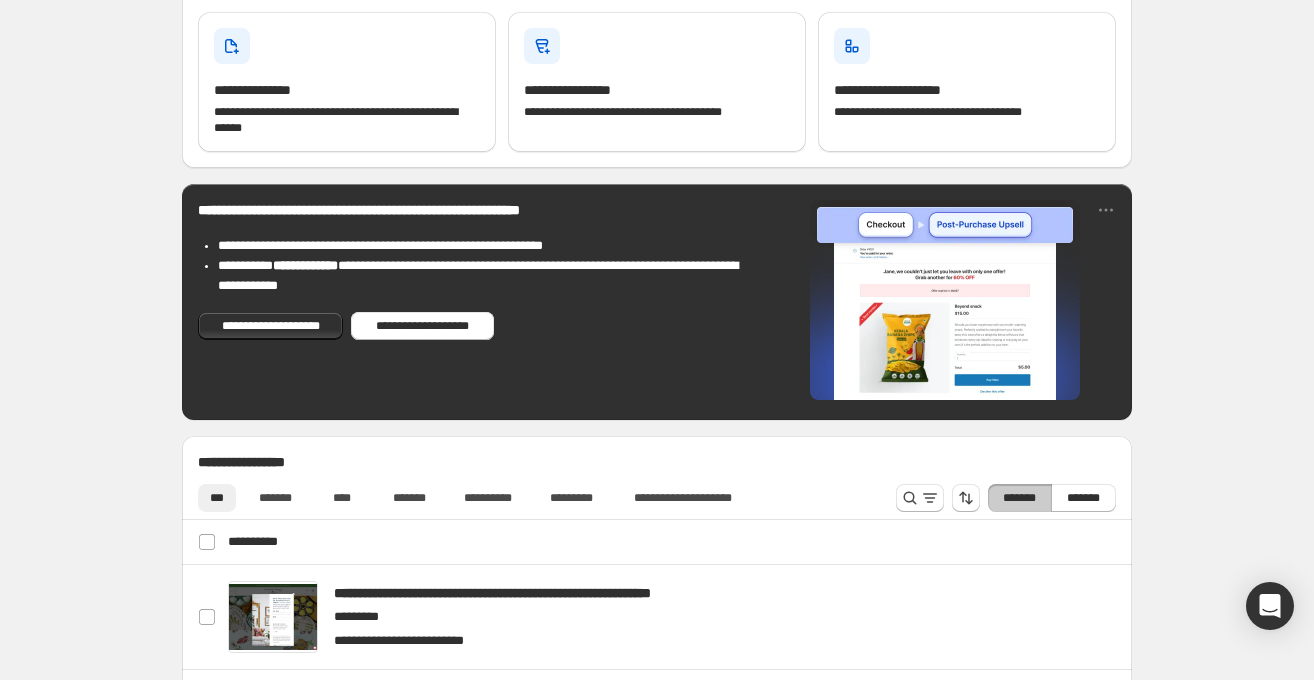 scroll, scrollTop: 522, scrollLeft: 0, axis: vertical 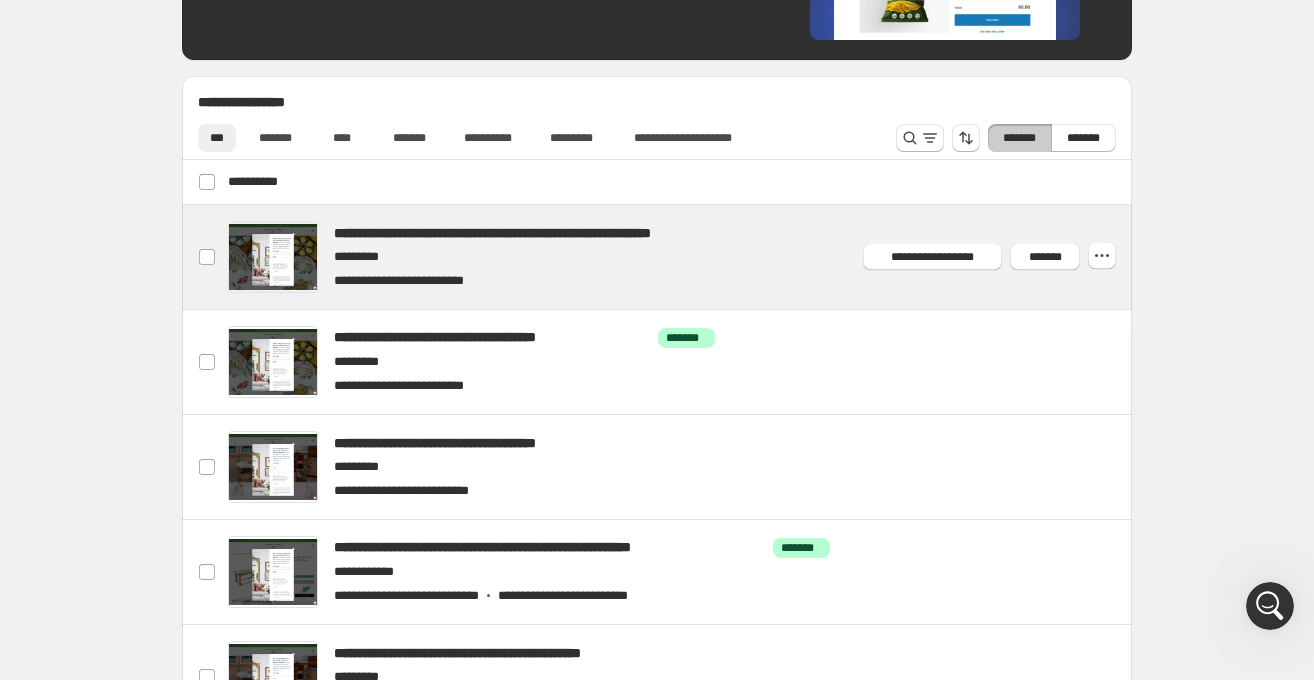 click at bounding box center (681, 257) 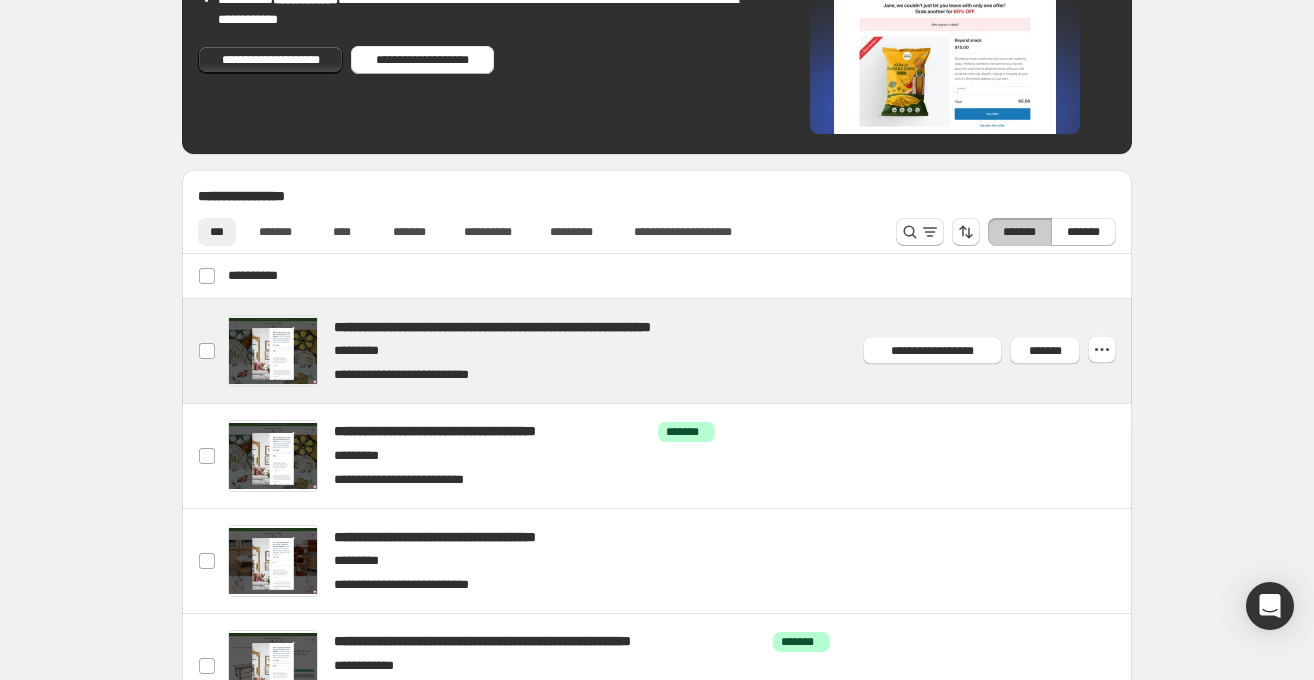scroll, scrollTop: 806, scrollLeft: 0, axis: vertical 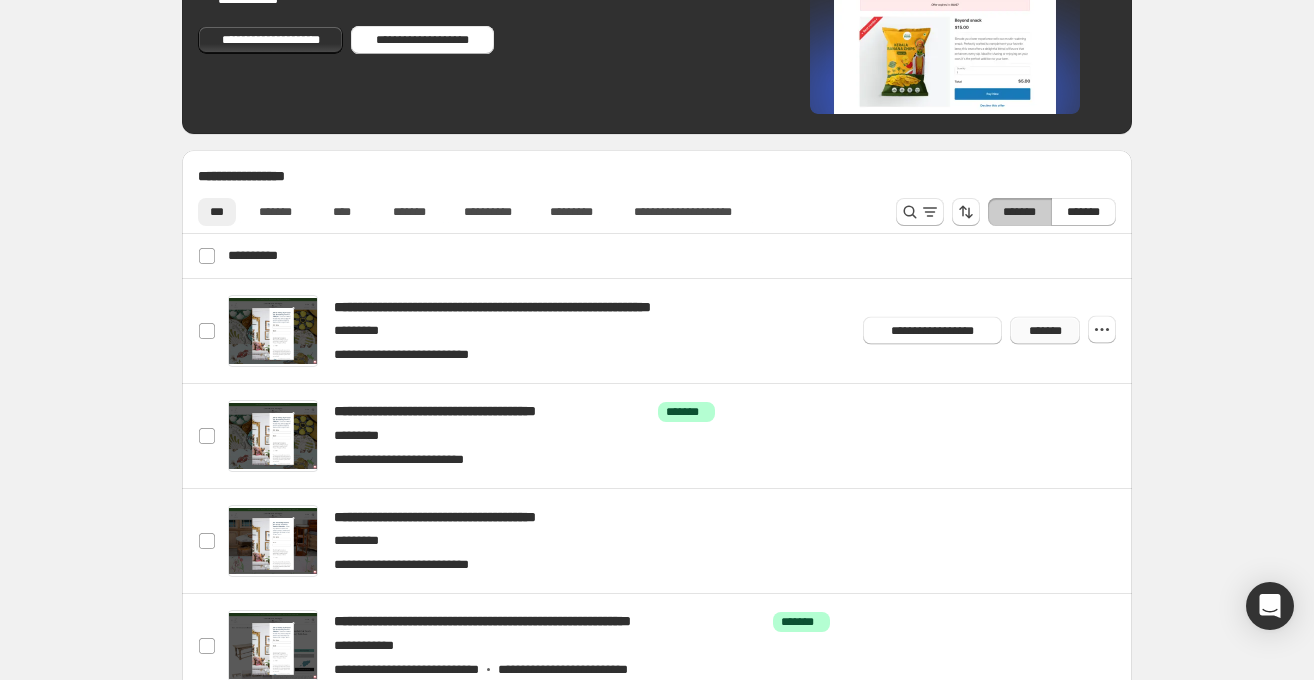 click on "*******" at bounding box center [1045, 331] 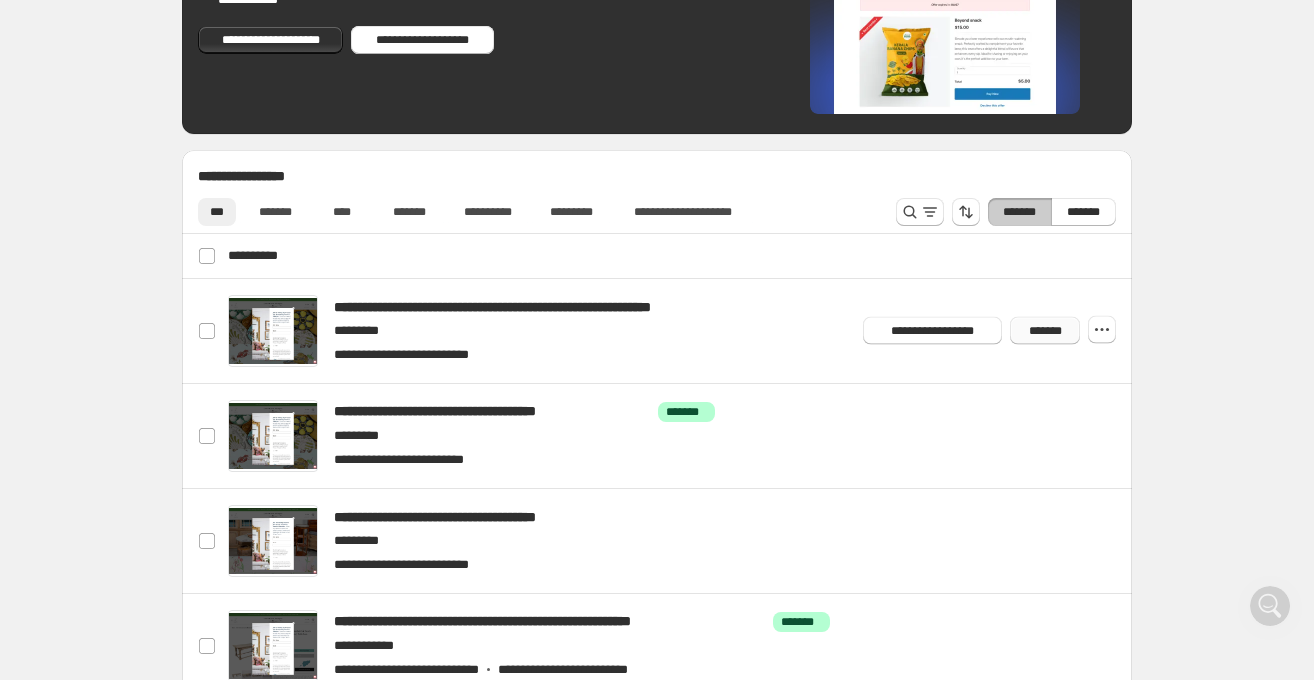 scroll, scrollTop: 0, scrollLeft: 0, axis: both 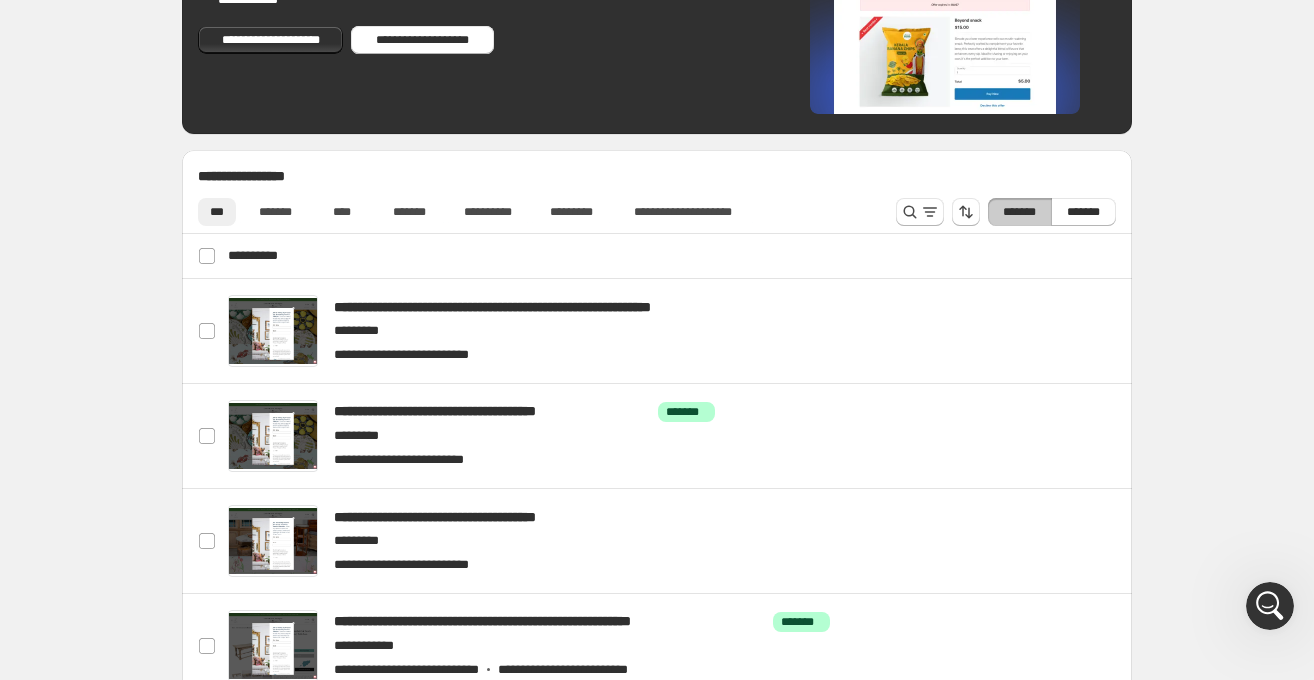 click 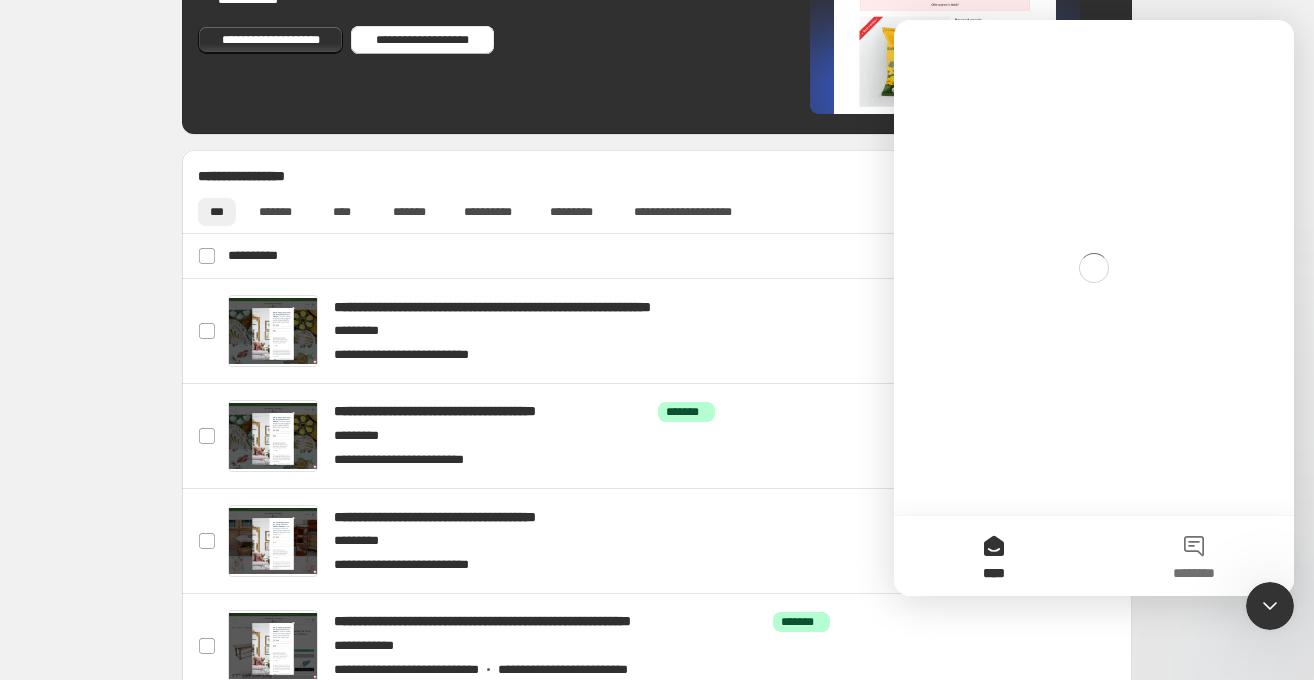 scroll, scrollTop: 0, scrollLeft: 0, axis: both 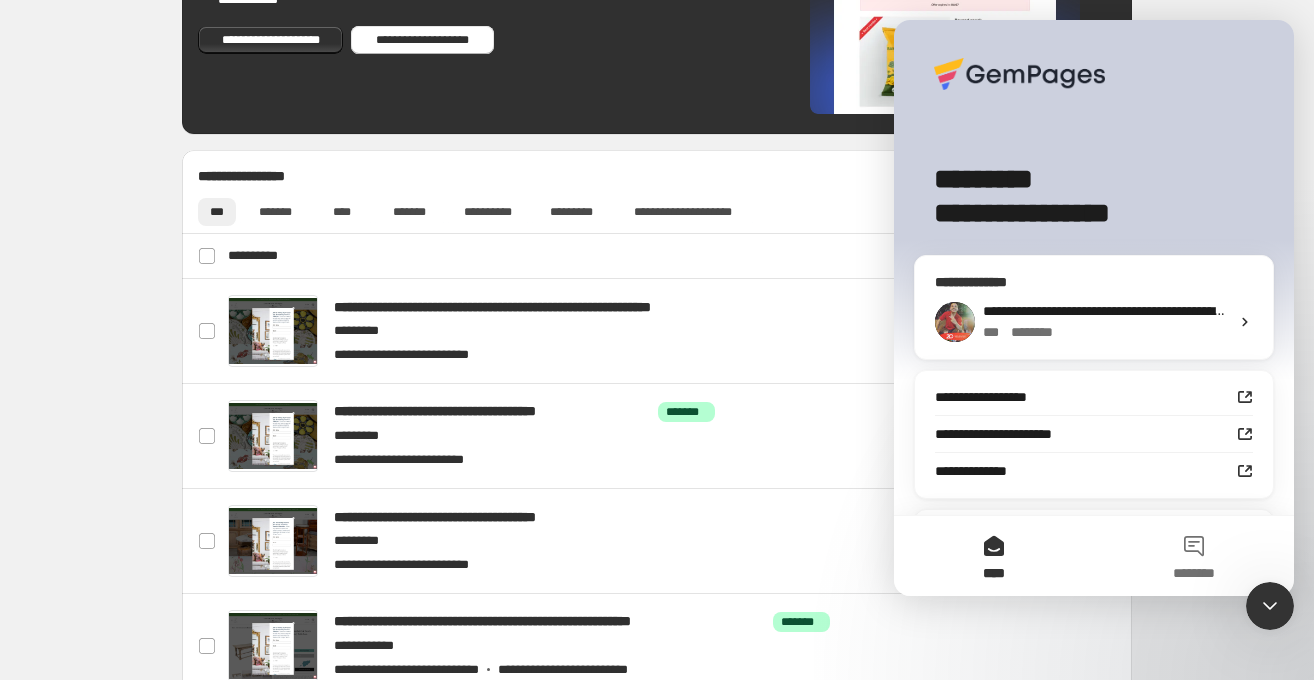 click on "**********" at bounding box center (1281, 311) 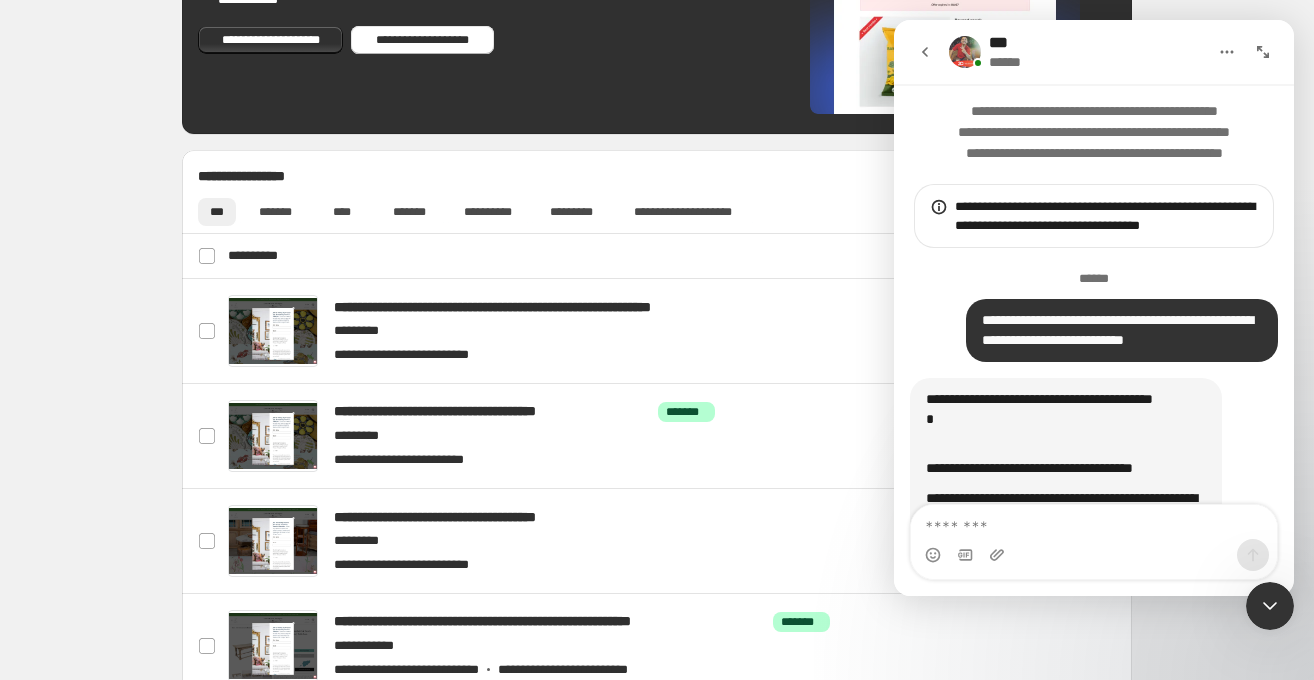 scroll, scrollTop: 13382, scrollLeft: 0, axis: vertical 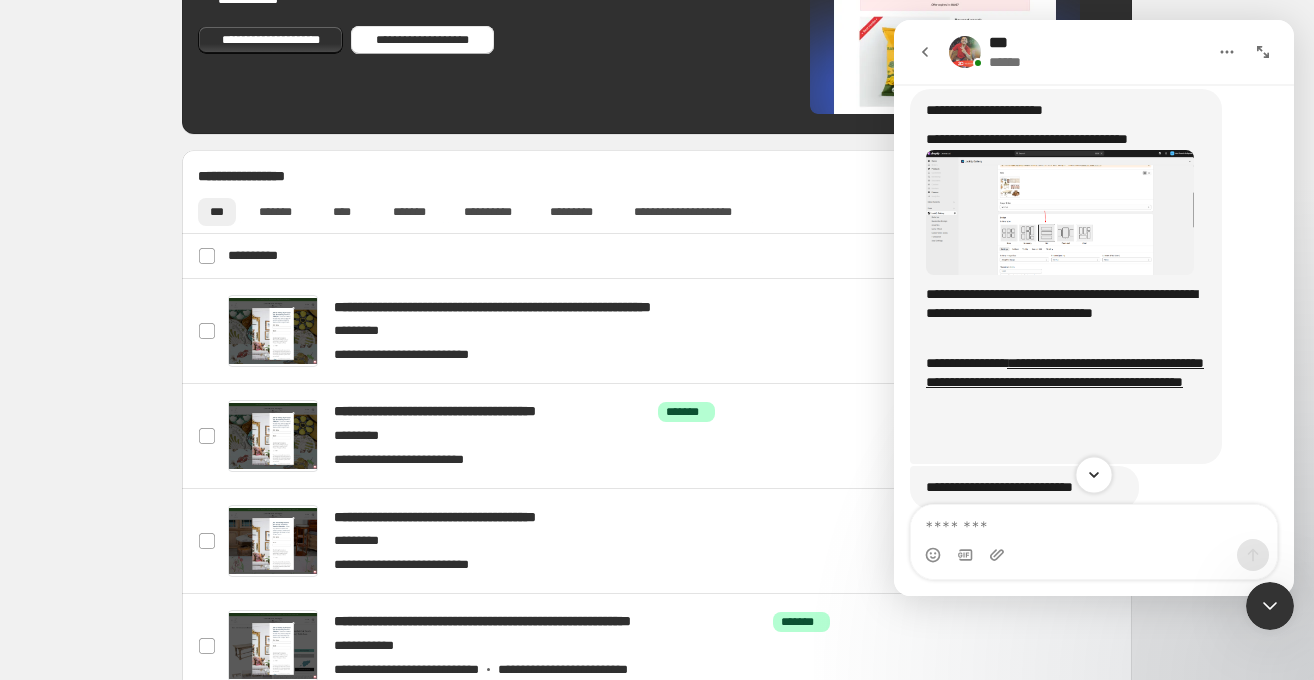 click 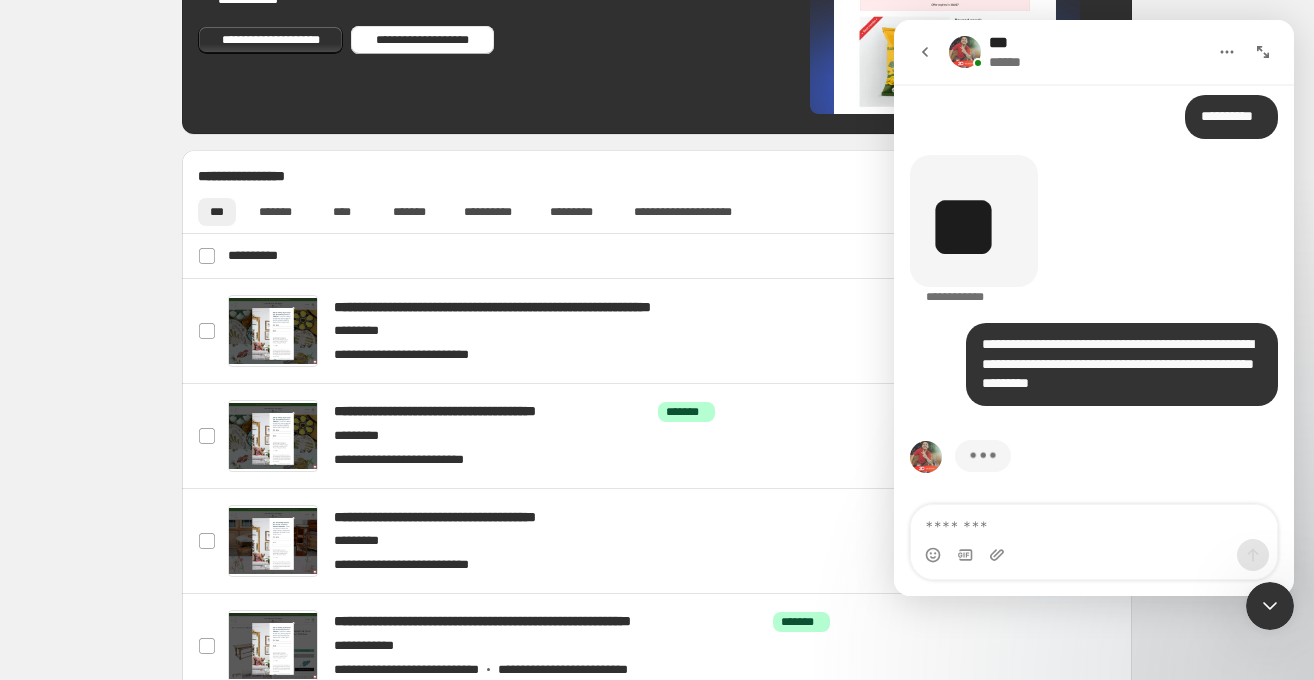 scroll, scrollTop: 18896, scrollLeft: 0, axis: vertical 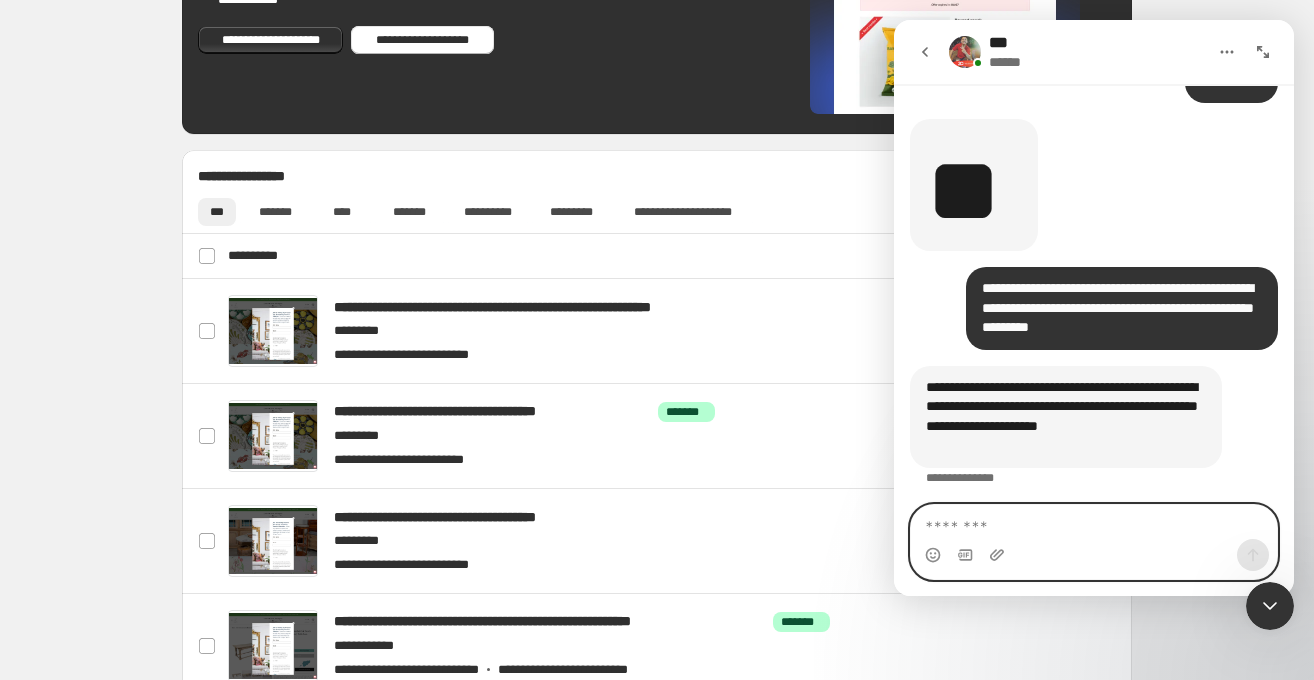 click at bounding box center [1094, 522] 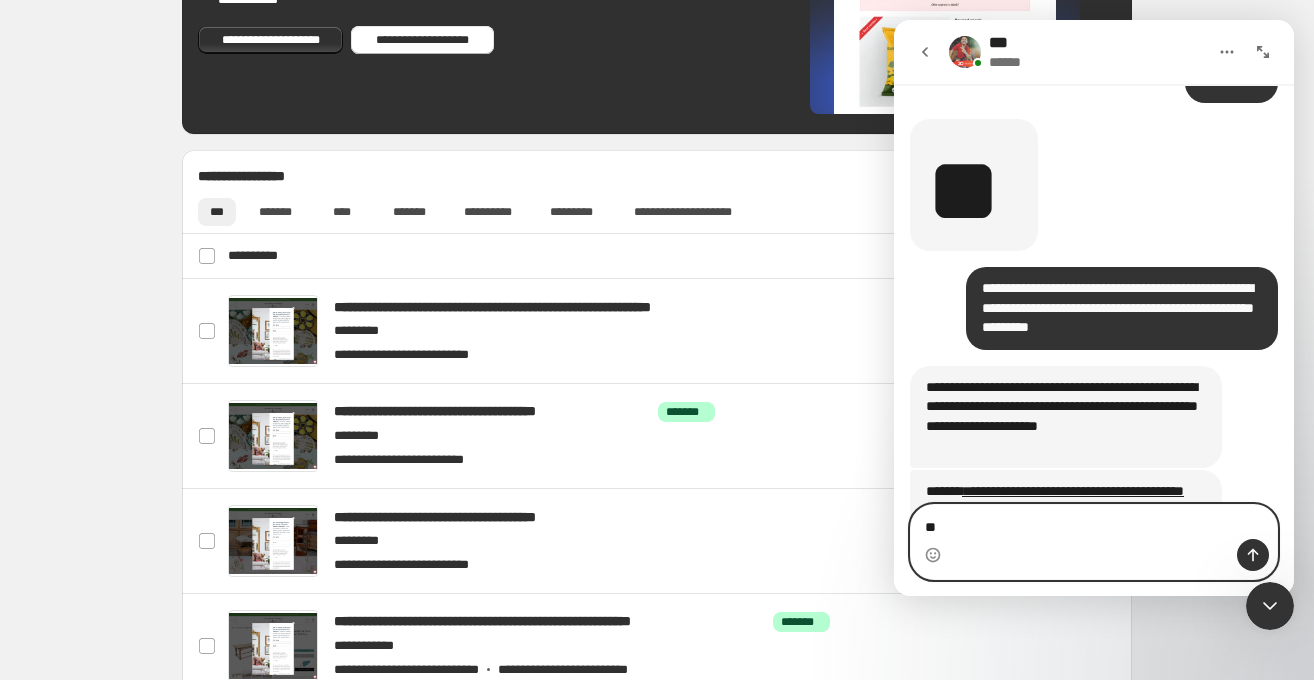 type on "**" 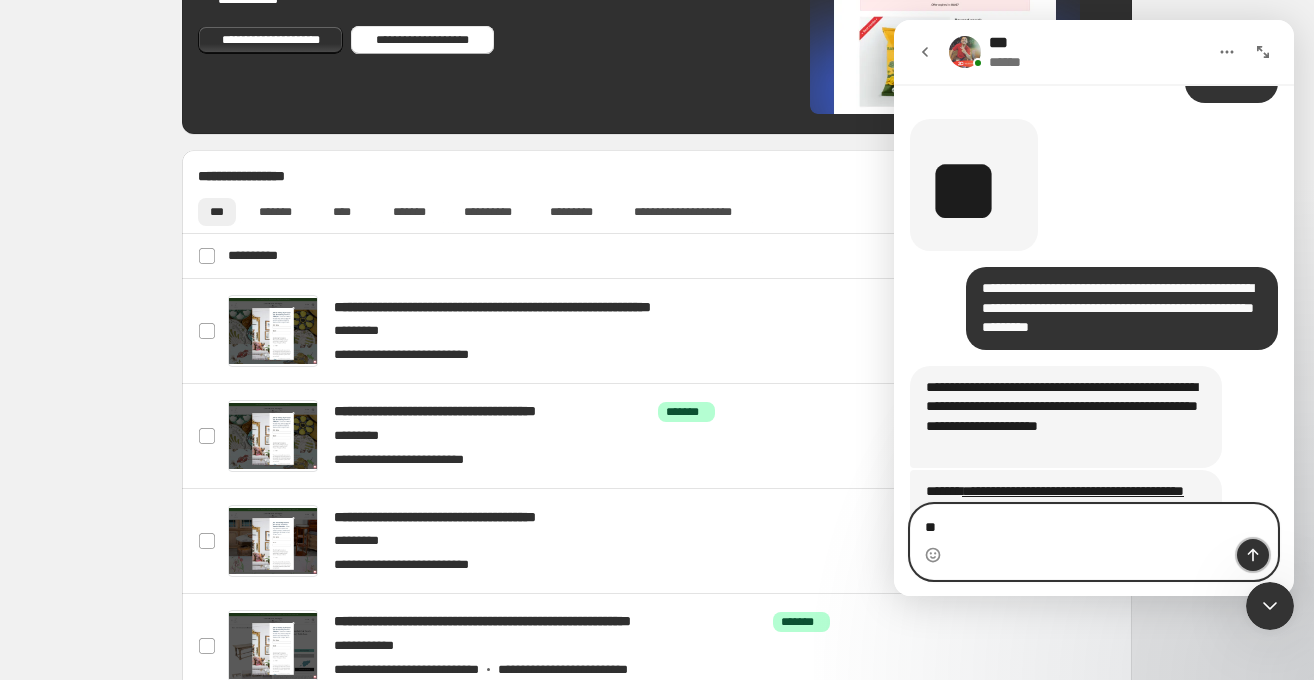 click at bounding box center [1253, 555] 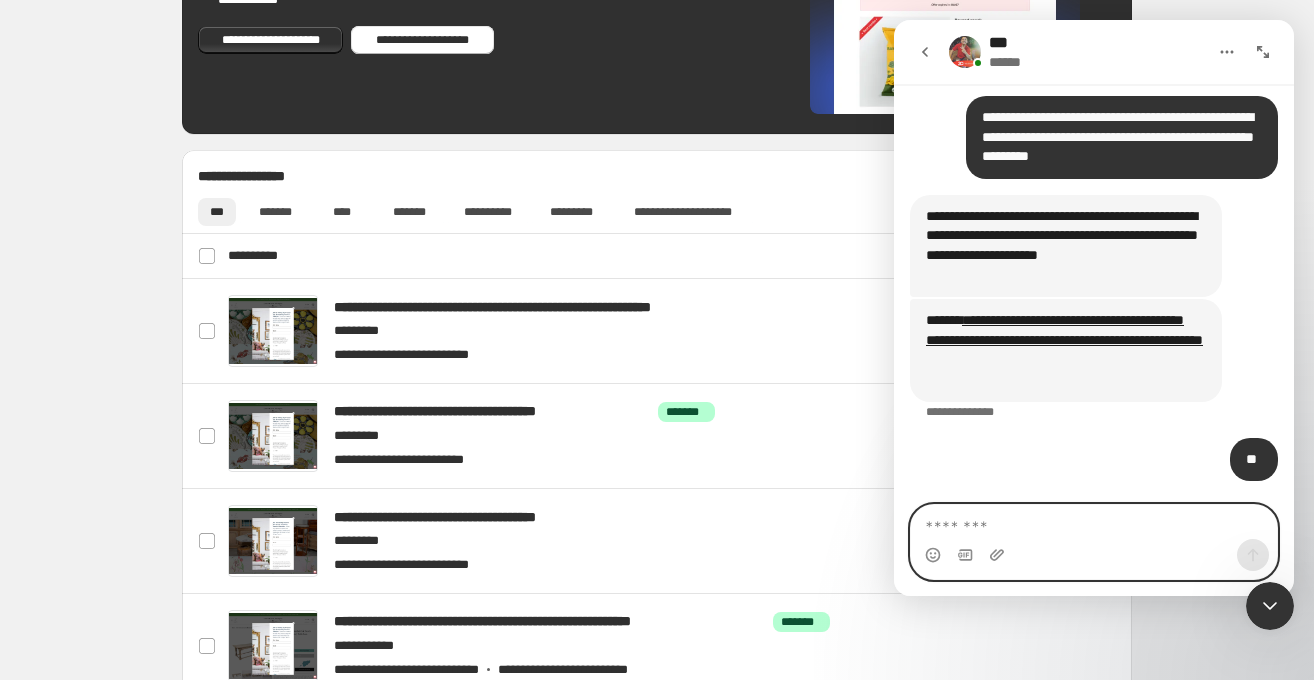 scroll, scrollTop: 19179, scrollLeft: 0, axis: vertical 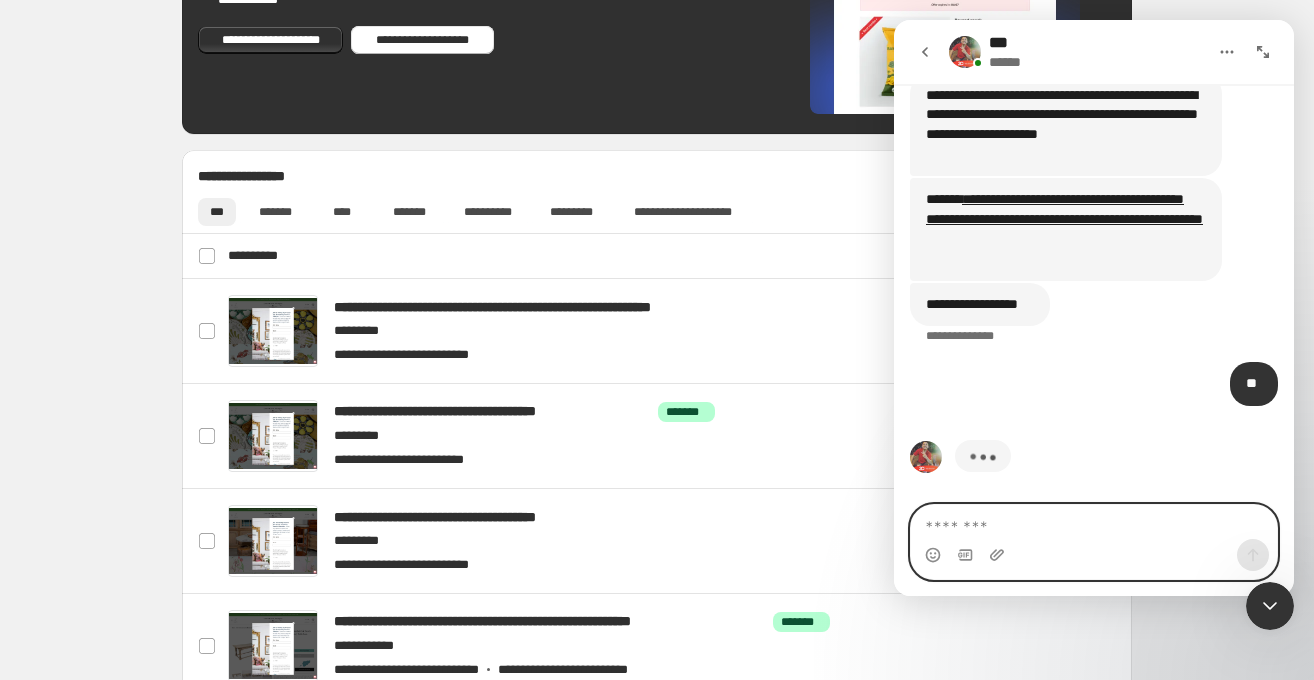 click at bounding box center (1094, 522) 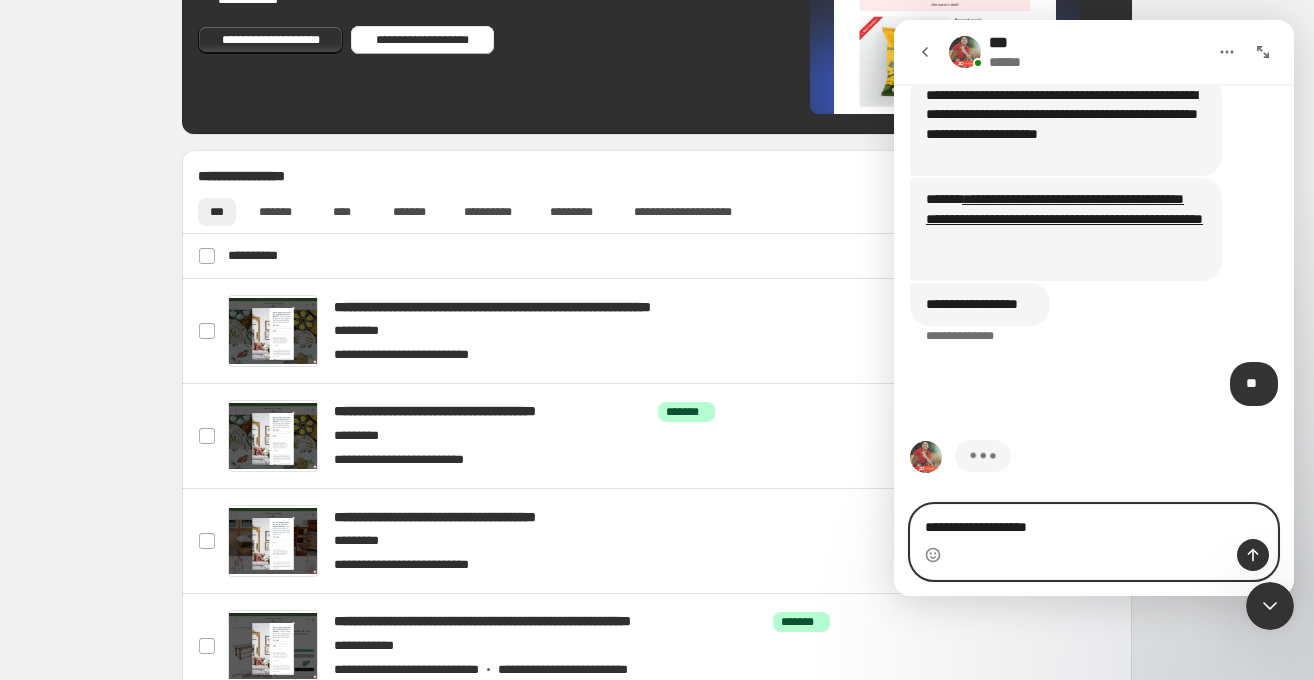 type on "**********" 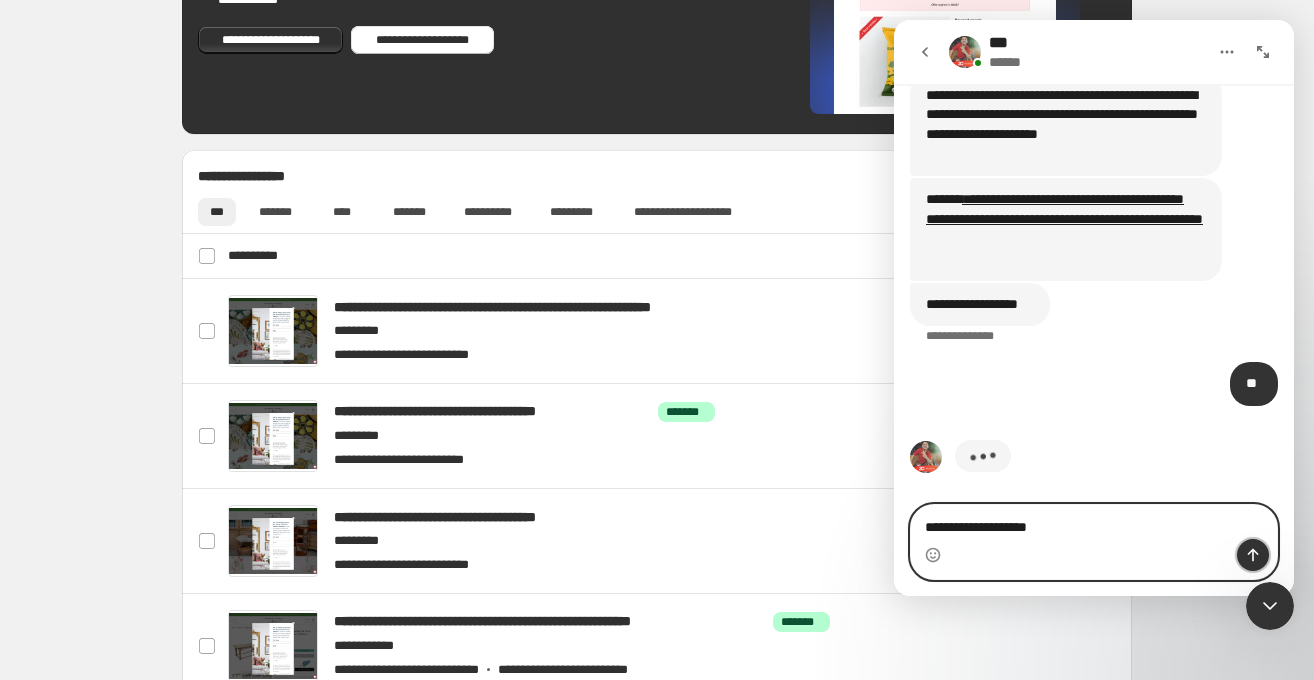 click at bounding box center (1253, 555) 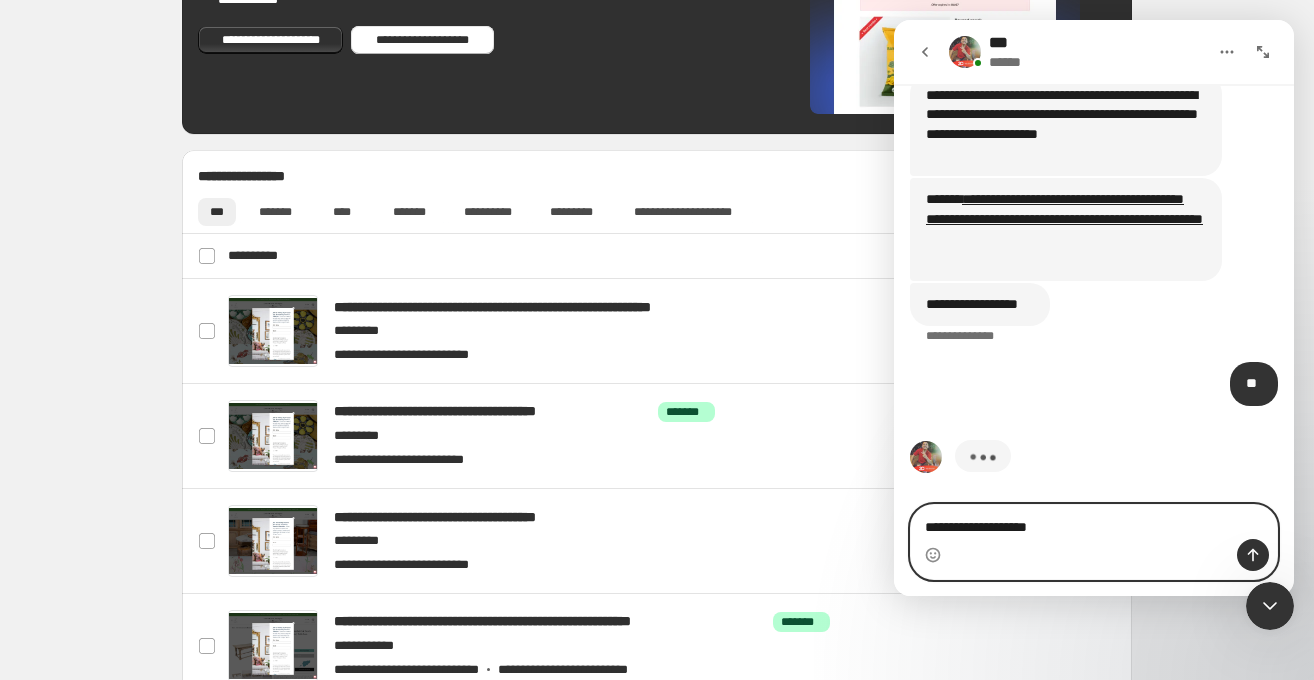 type 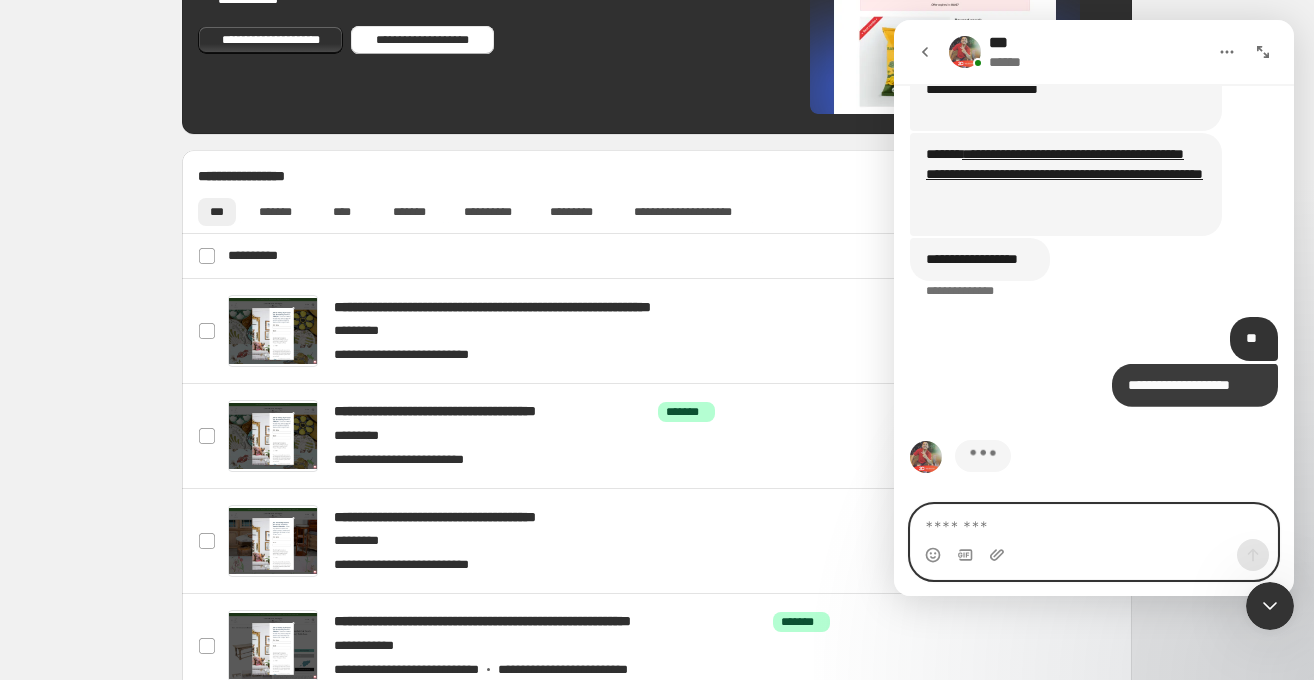 scroll, scrollTop: 19270, scrollLeft: 0, axis: vertical 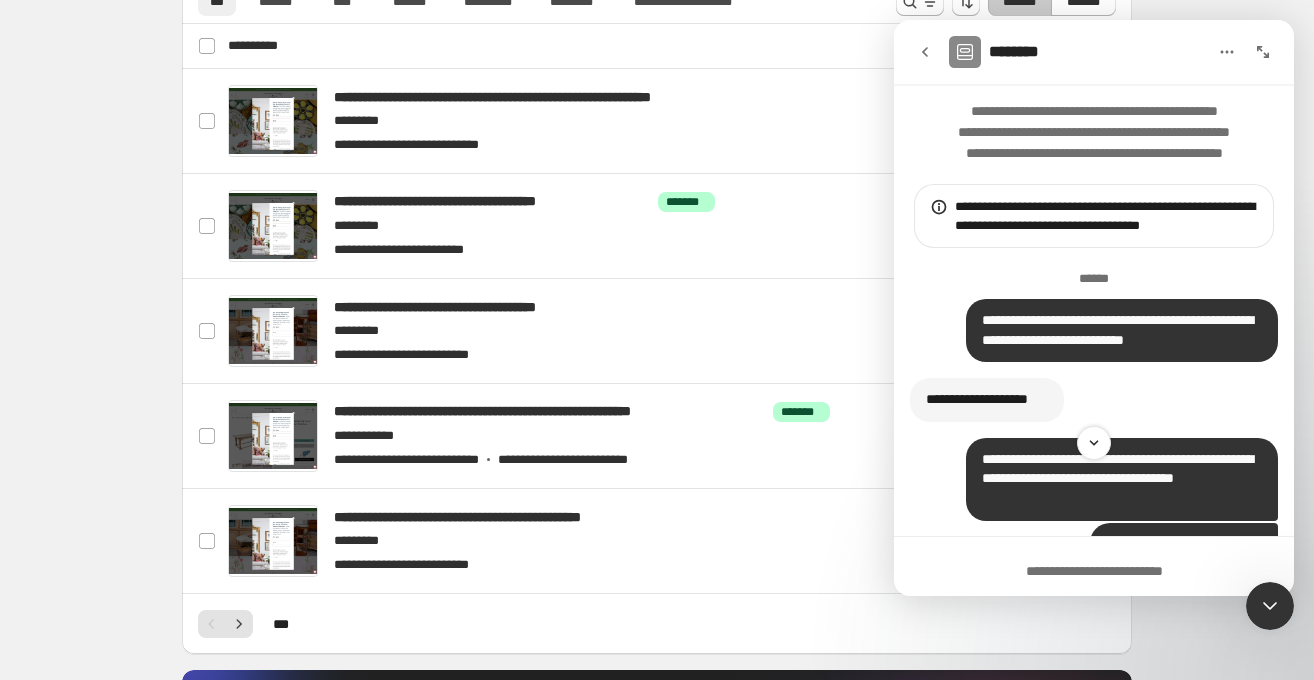 click 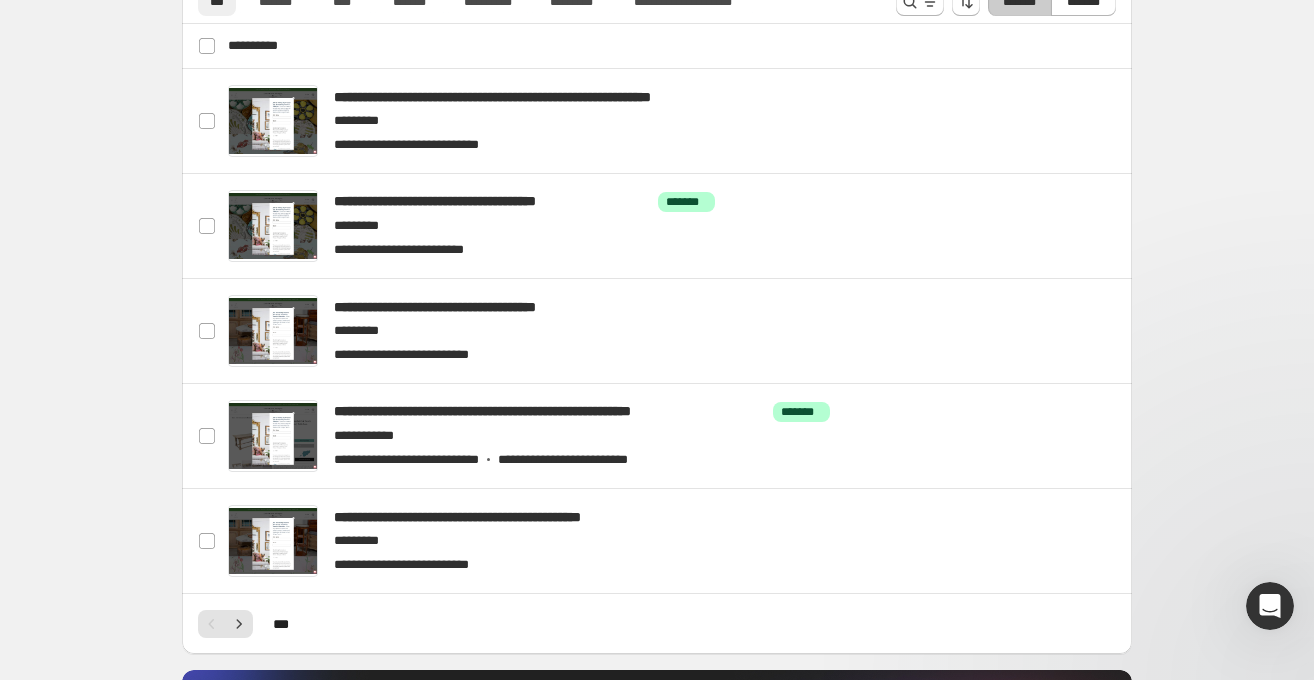 scroll, scrollTop: 0, scrollLeft: 0, axis: both 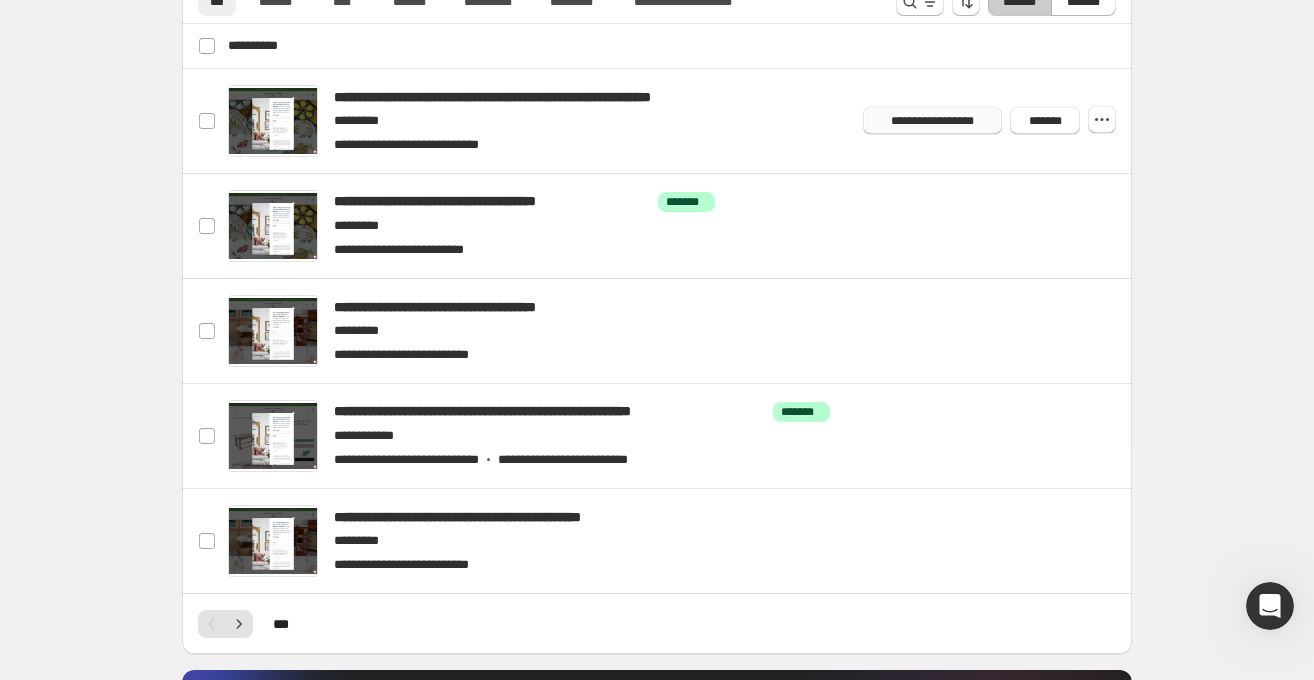 click on "**********" at bounding box center [932, 121] 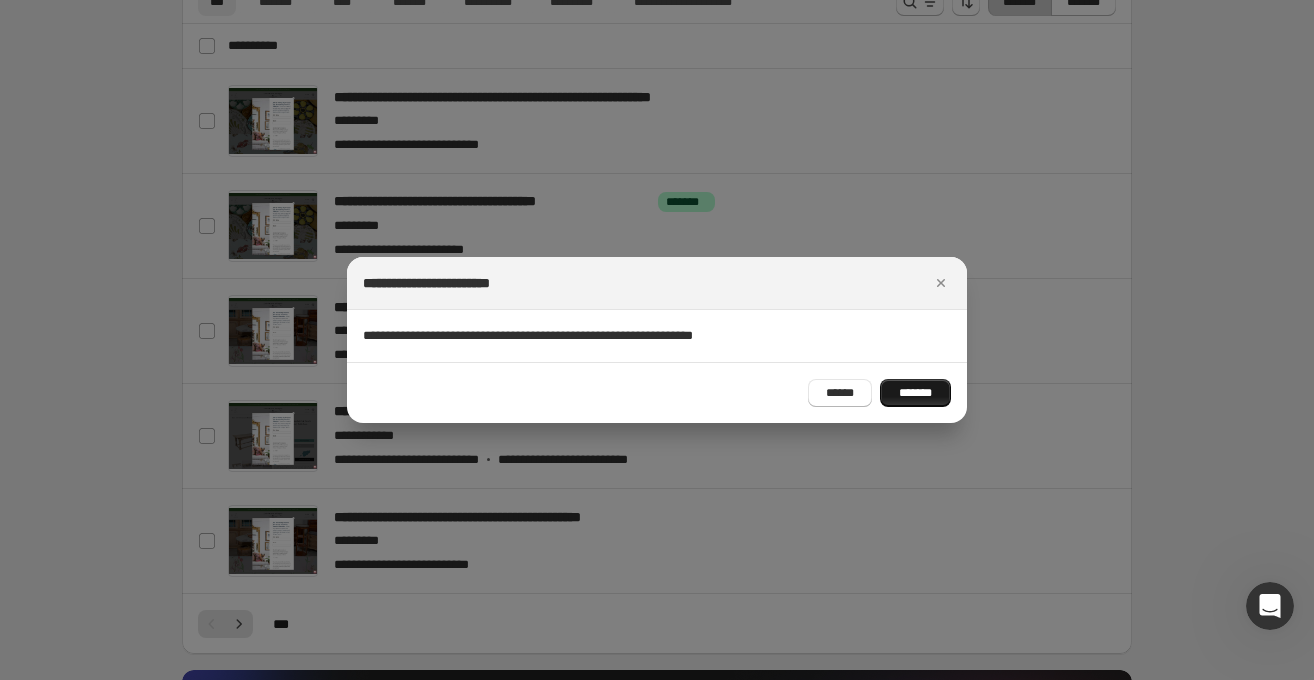 click on "*******" at bounding box center (915, 393) 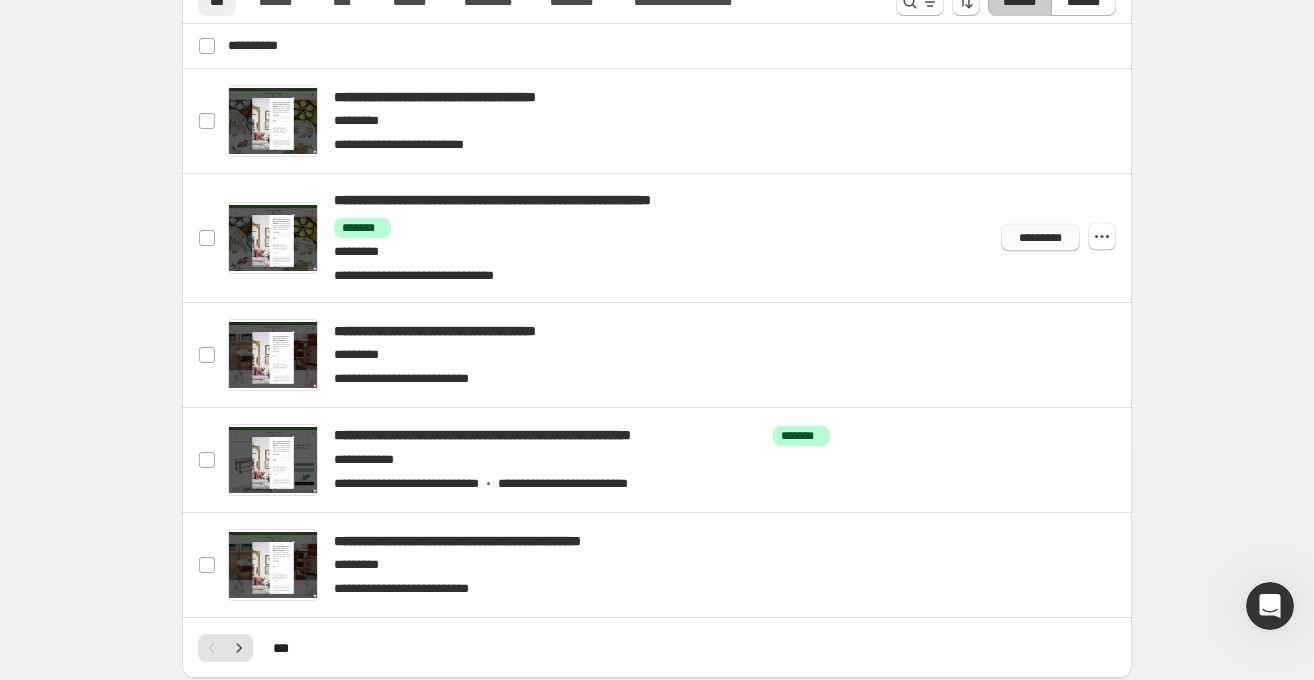 click on "*********" at bounding box center (1040, 238) 